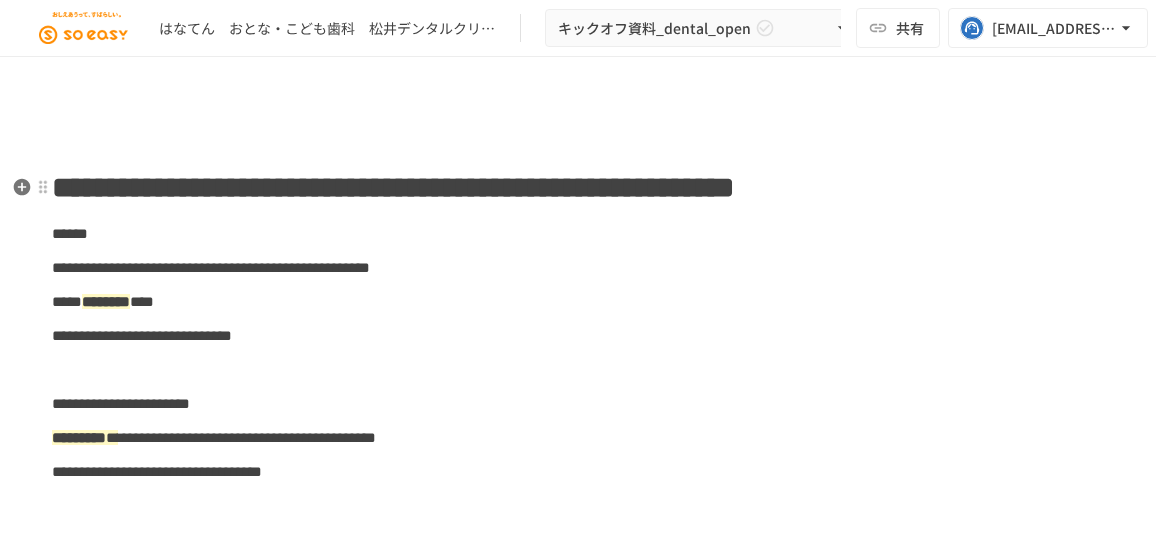 scroll, scrollTop: 0, scrollLeft: 0, axis: both 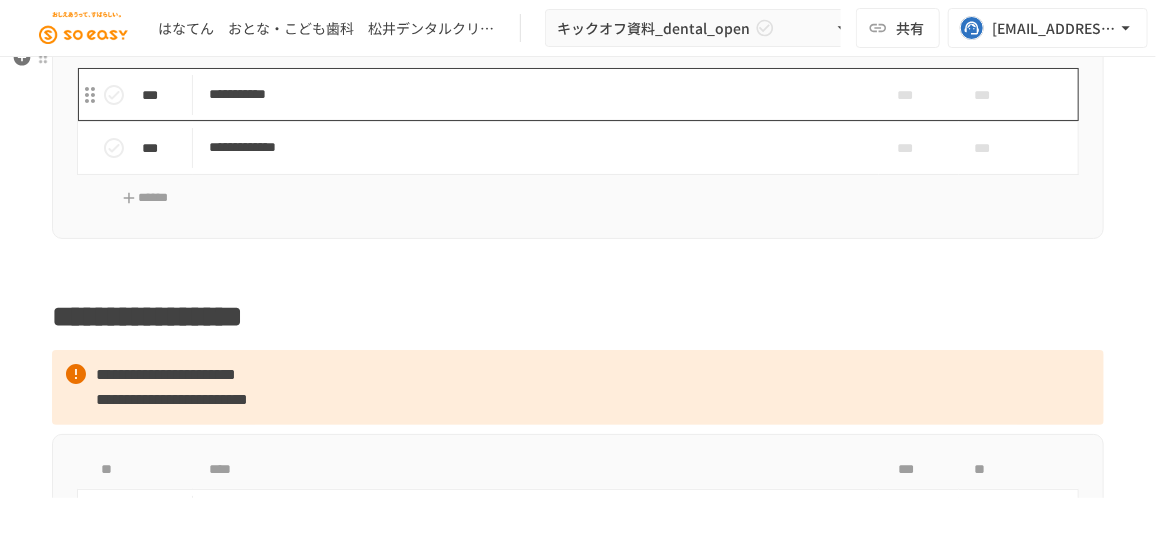 click on "**********" at bounding box center [536, 94] 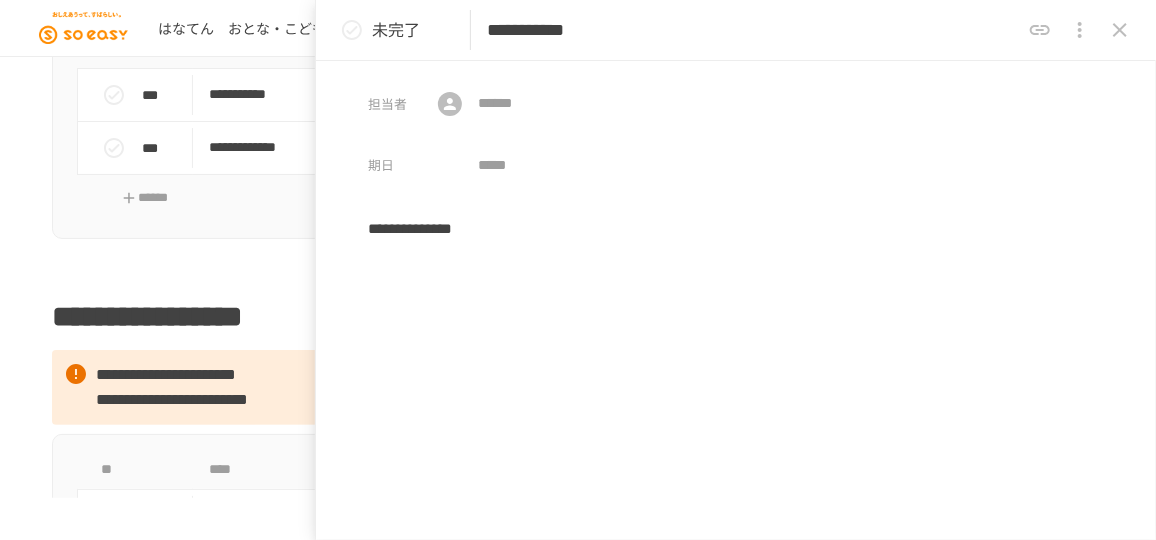 click 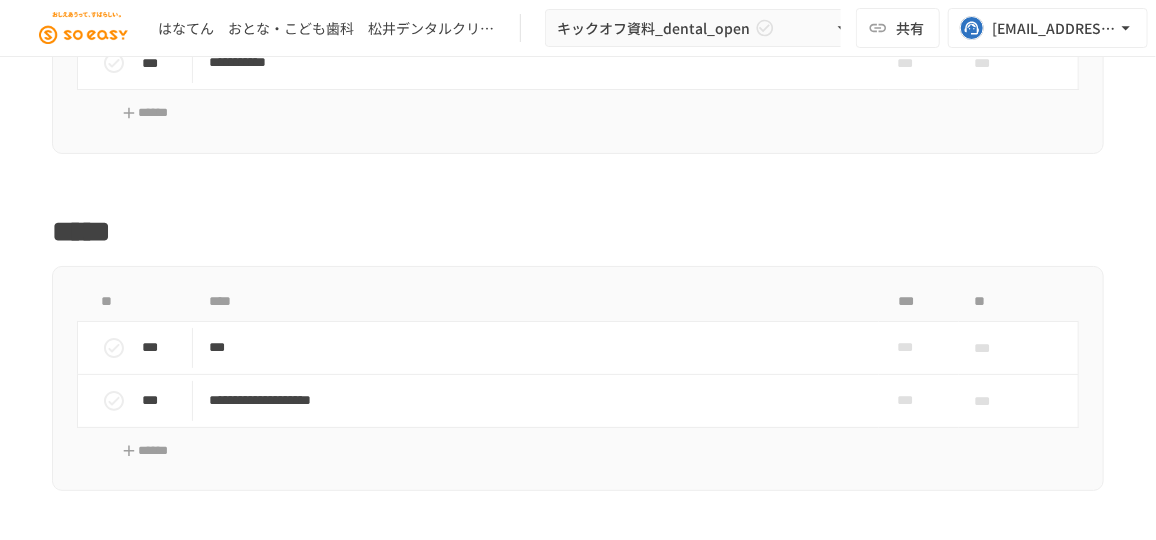 scroll, scrollTop: 4363, scrollLeft: 0, axis: vertical 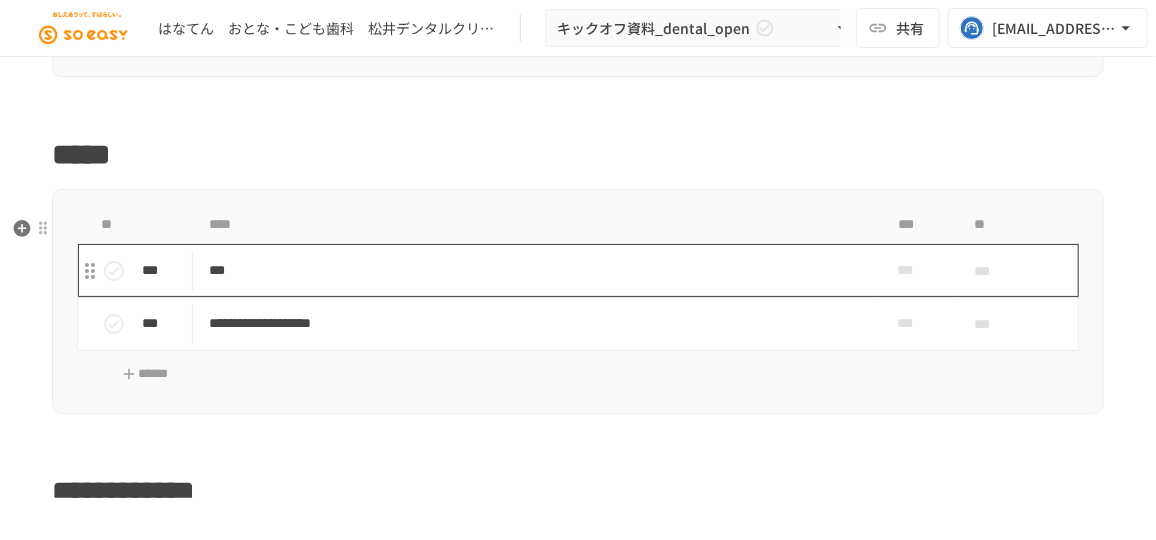 click on "***" at bounding box center [536, 270] 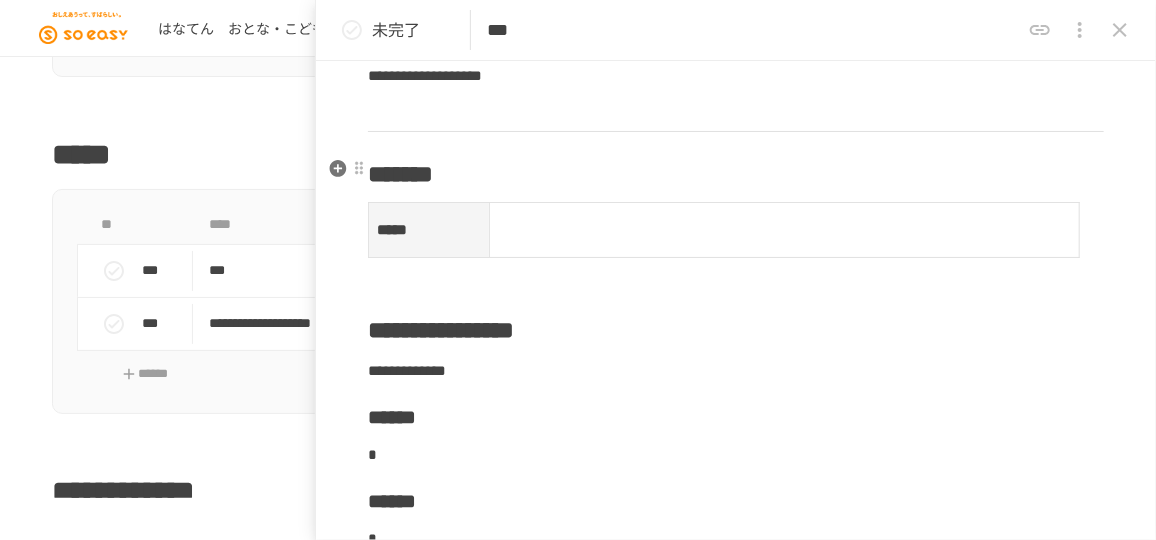 scroll, scrollTop: 1181, scrollLeft: 0, axis: vertical 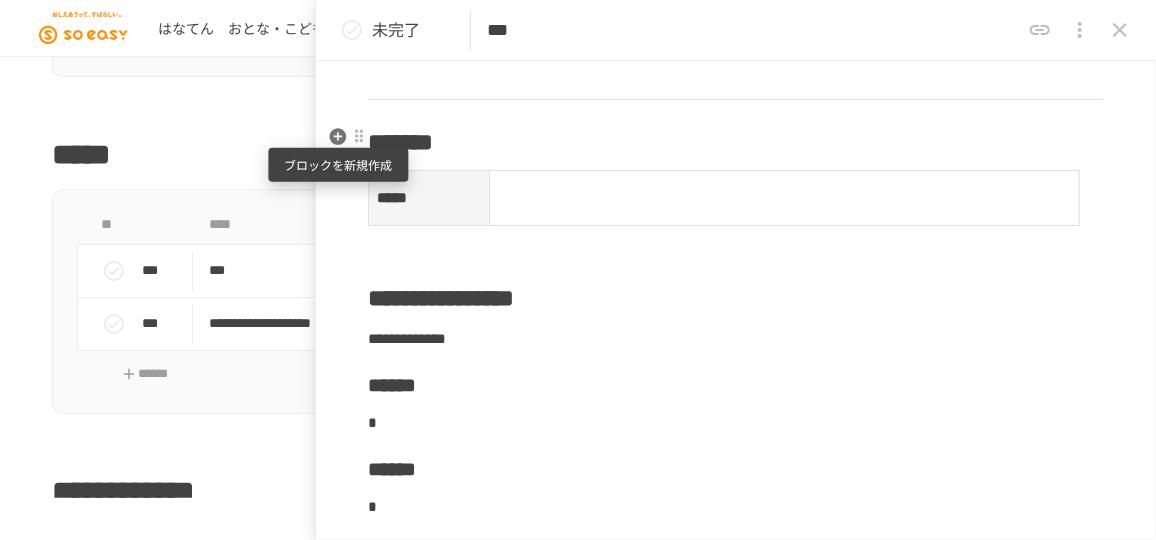 click 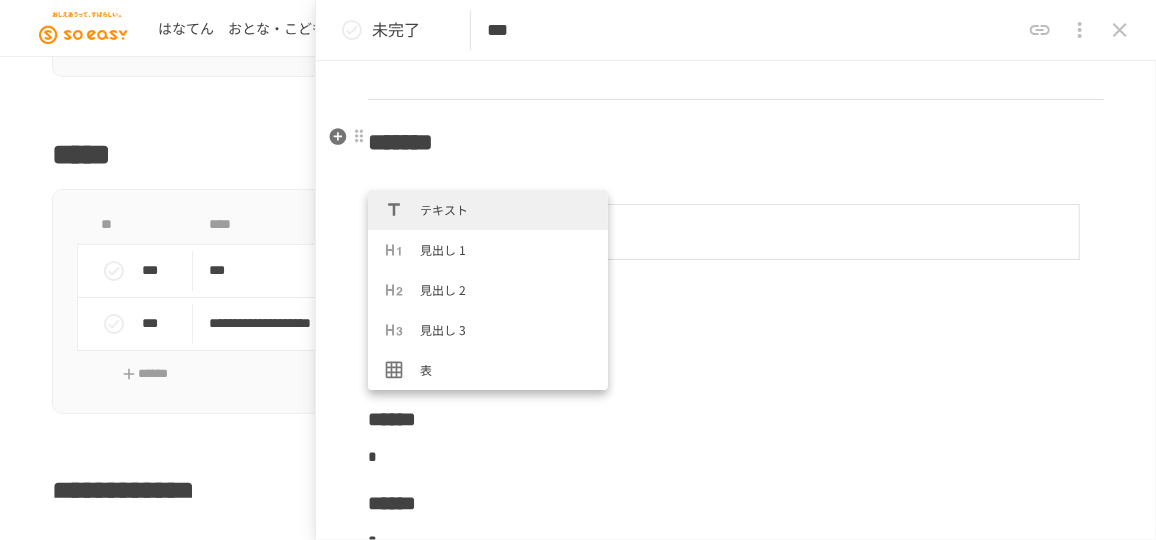 click on "*******" at bounding box center (736, 142) 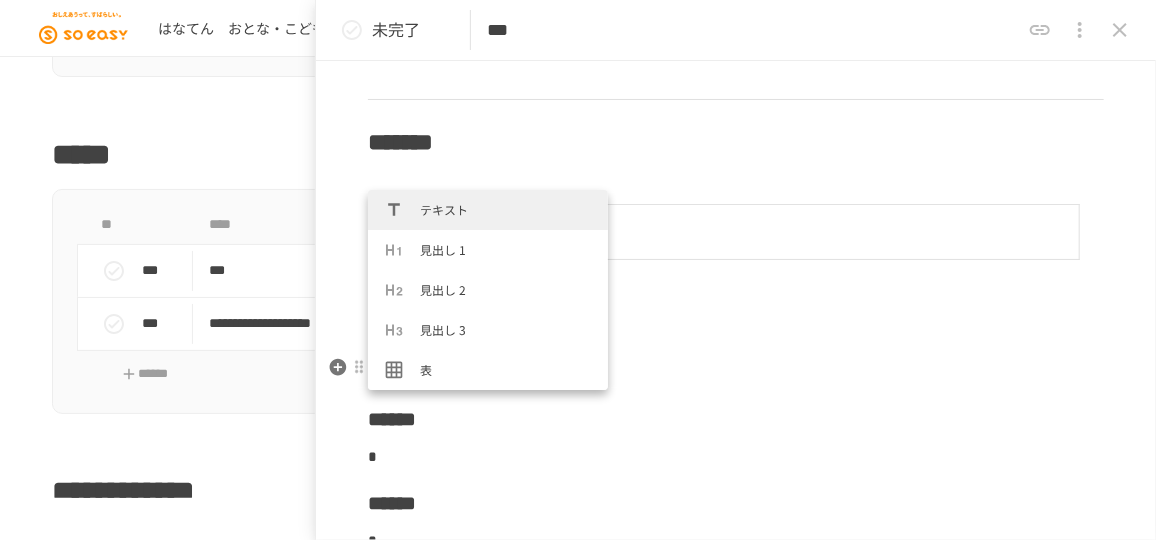 click on "**********" at bounding box center [736, 373] 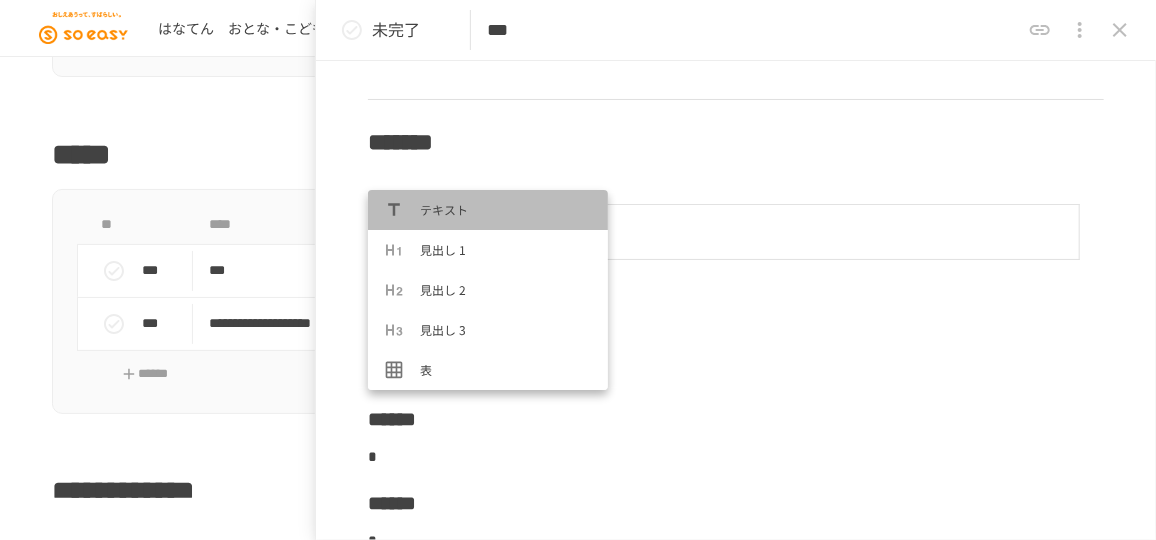 click on "テキスト" at bounding box center (506, 209) 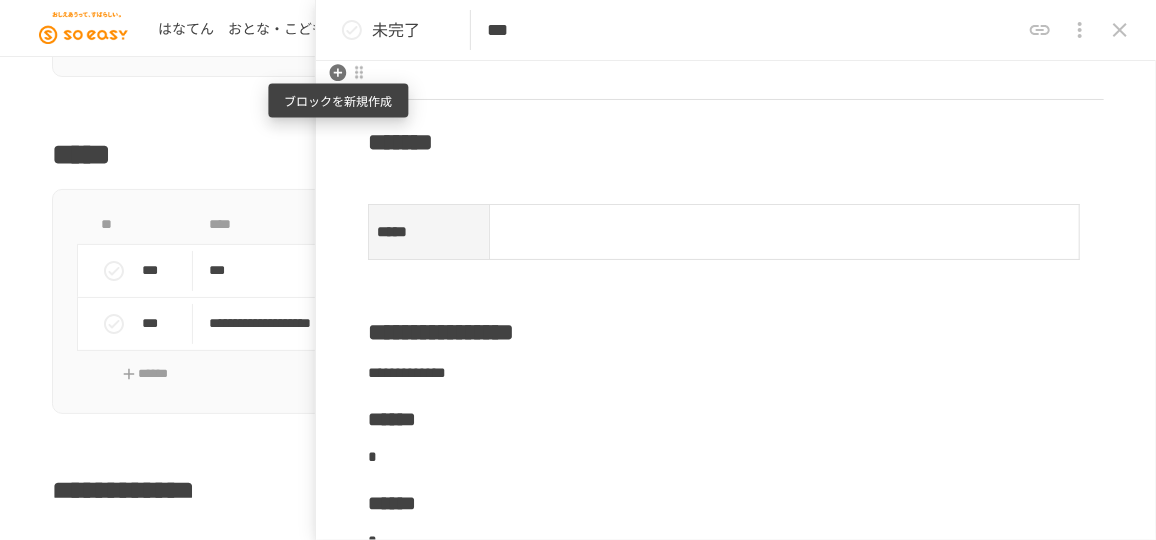 click 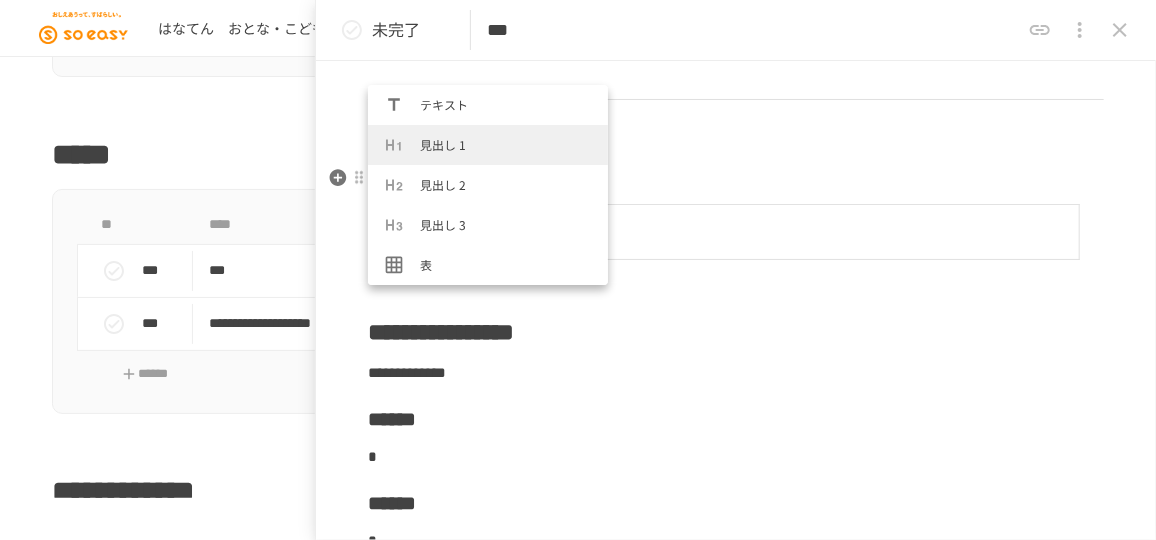 click at bounding box center (784, 231) 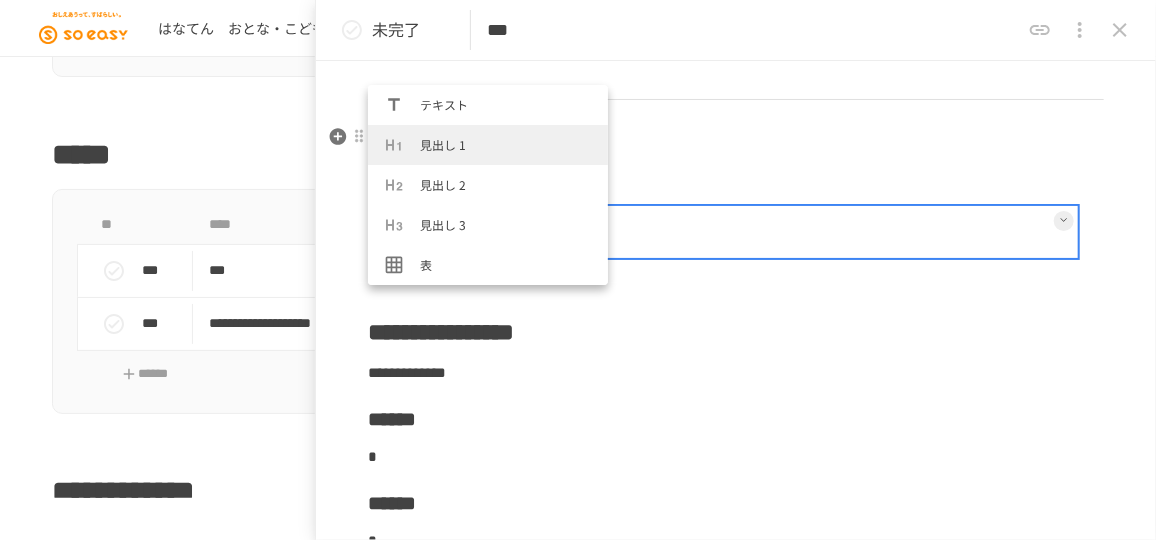 click on "*******" at bounding box center [736, 142] 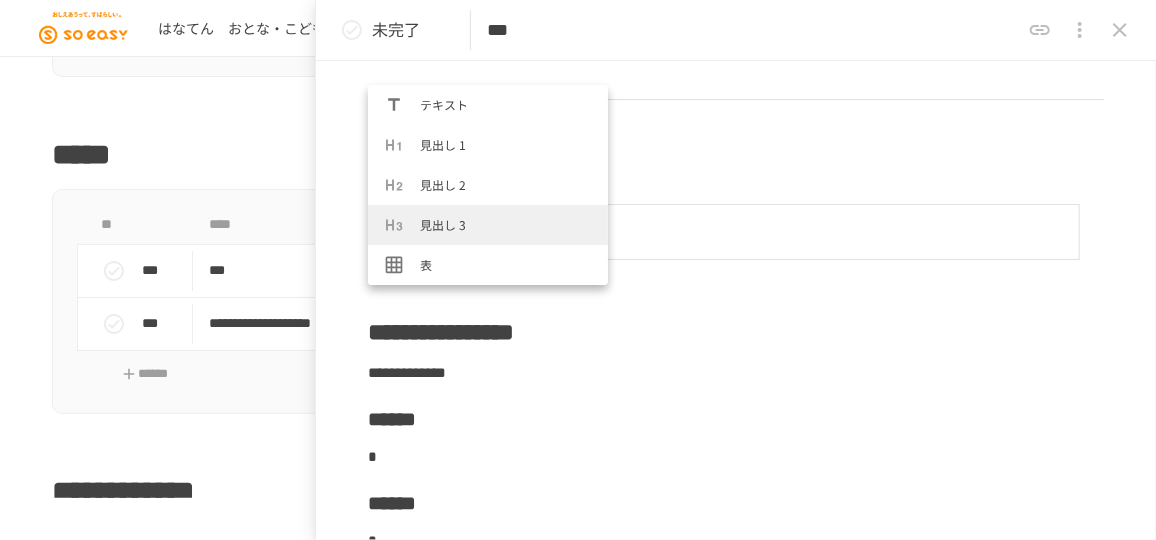 drag, startPoint x: 1128, startPoint y: 30, endPoint x: 1022, endPoint y: 75, distance: 115.15642 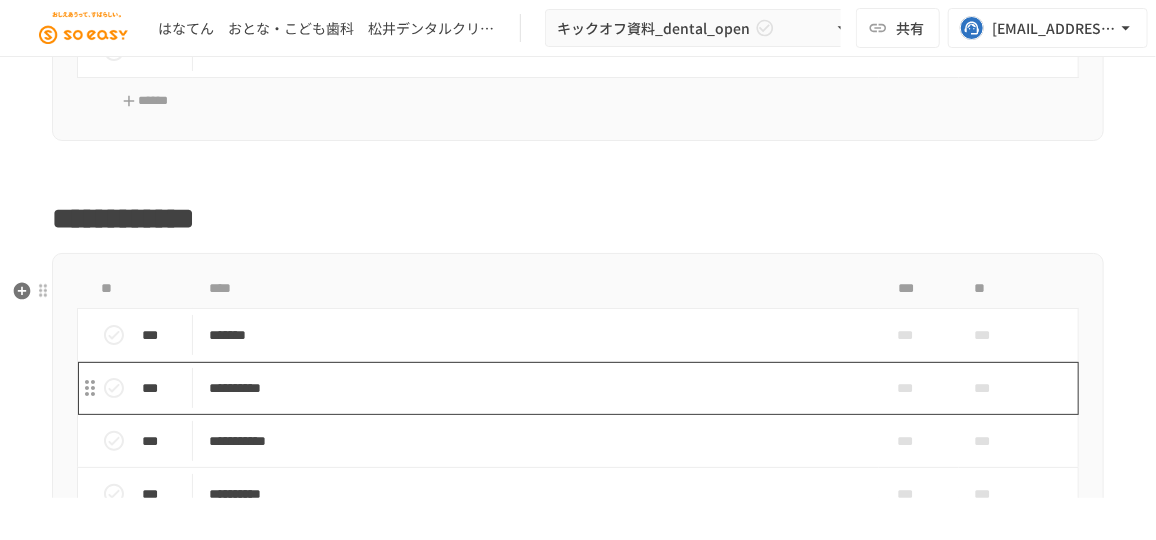 click on "**********" at bounding box center (530, 388) 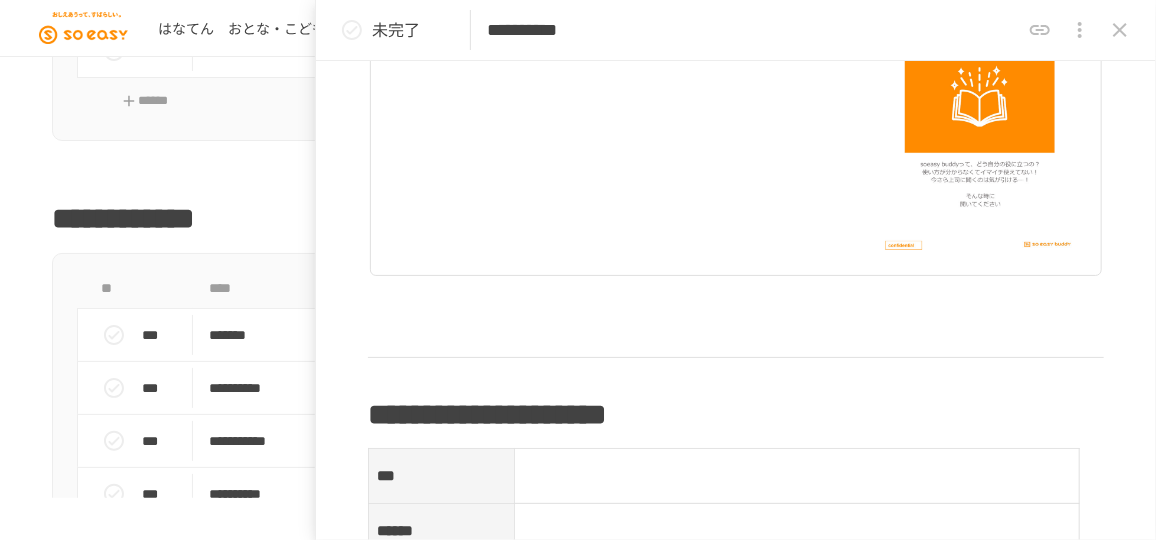 scroll, scrollTop: 3545, scrollLeft: 0, axis: vertical 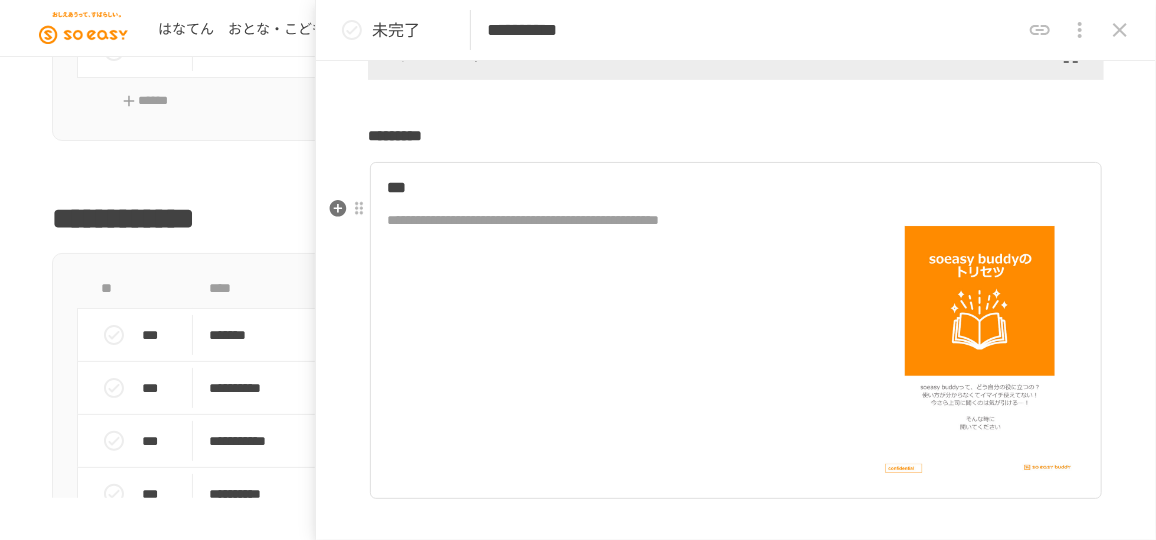 click on "**********" at bounding box center [609, 220] 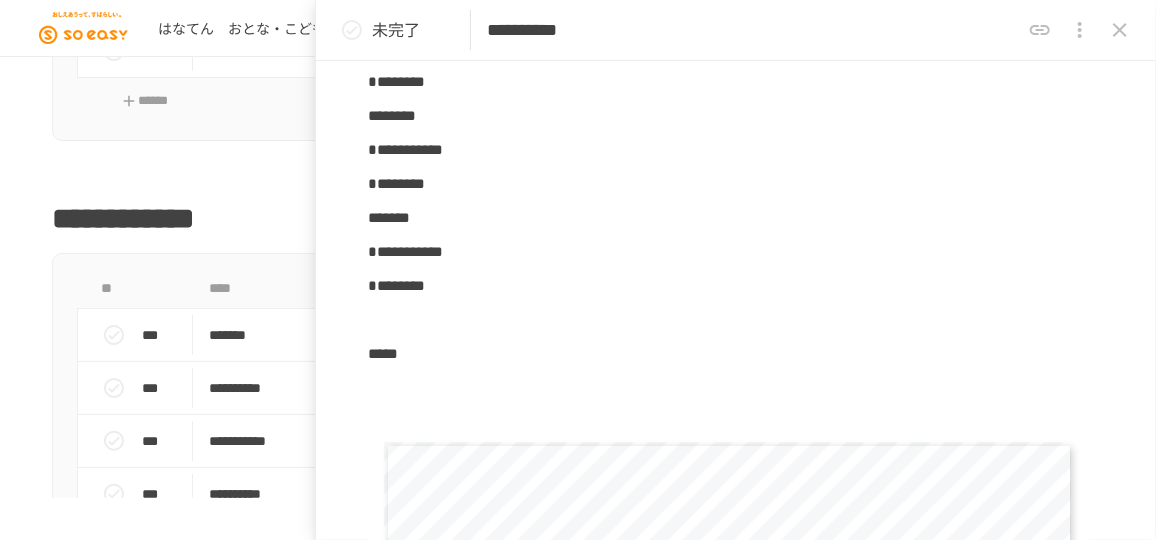 scroll, scrollTop: 2545, scrollLeft: 0, axis: vertical 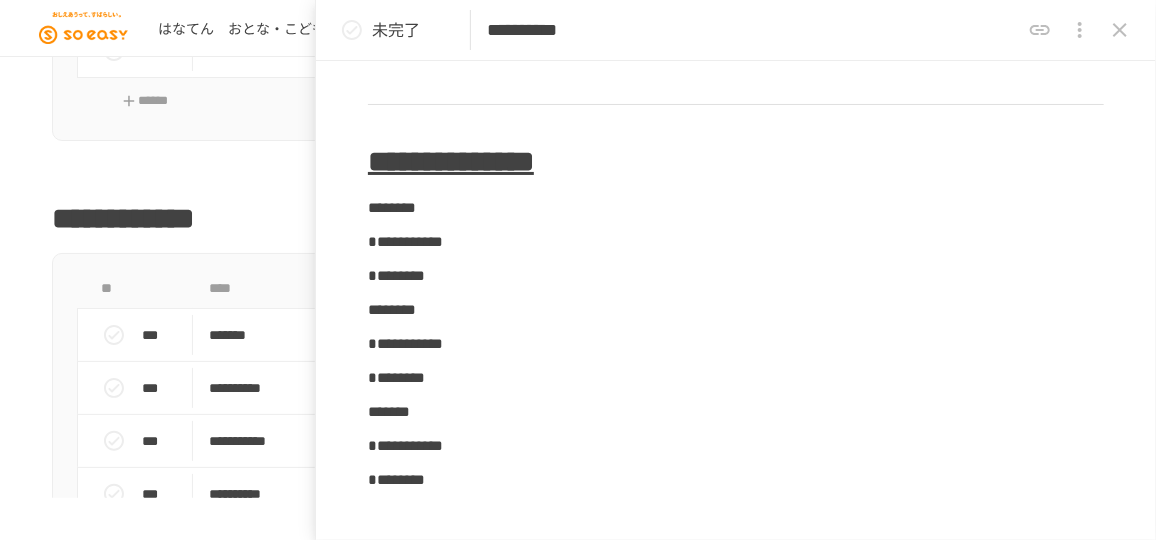 click 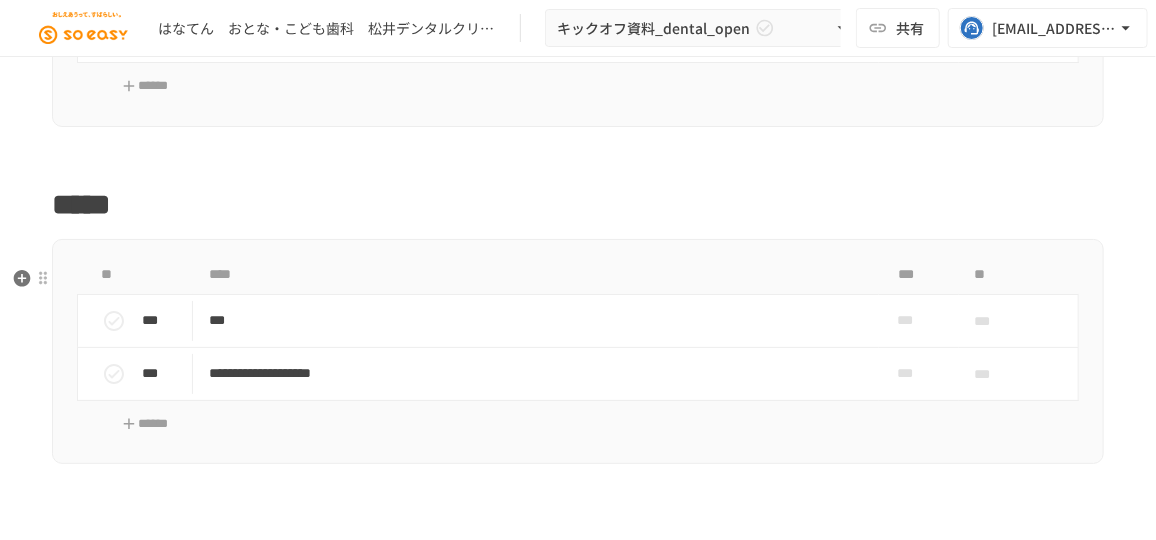 scroll, scrollTop: 4272, scrollLeft: 0, axis: vertical 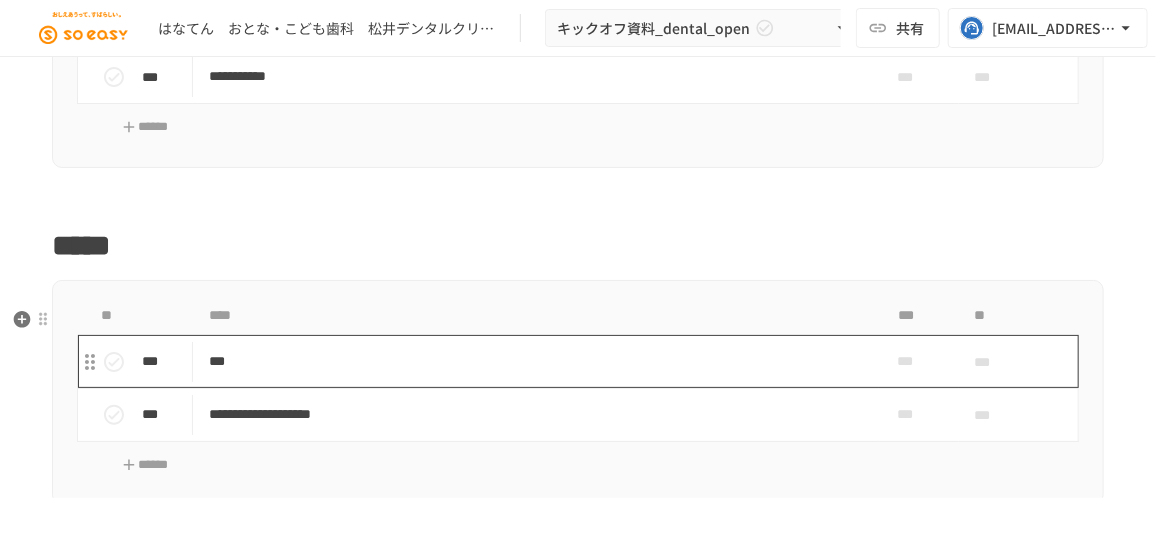 click on "***" at bounding box center [530, 361] 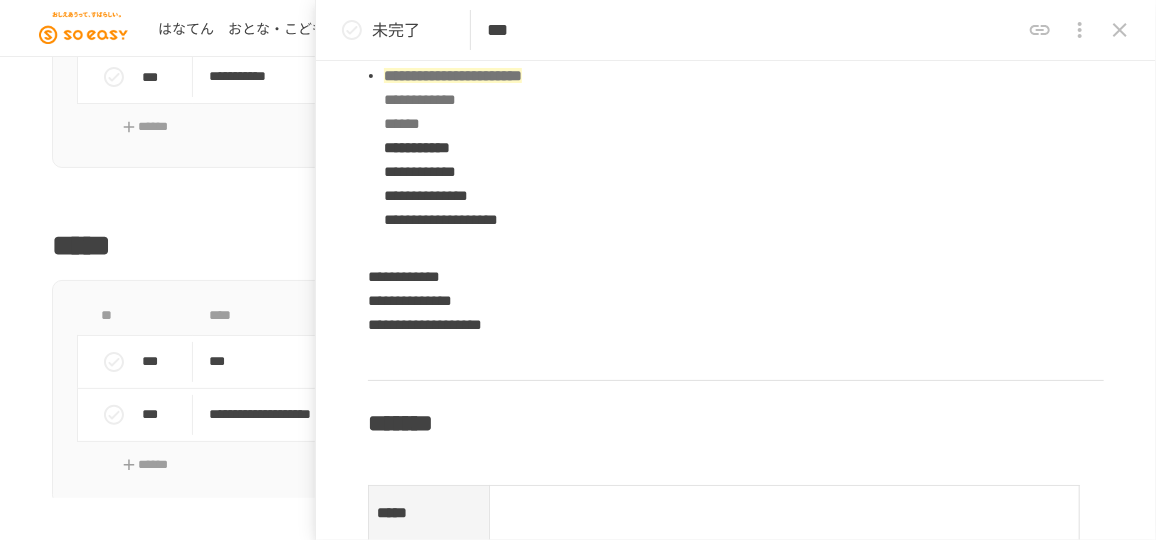 scroll, scrollTop: 818, scrollLeft: 0, axis: vertical 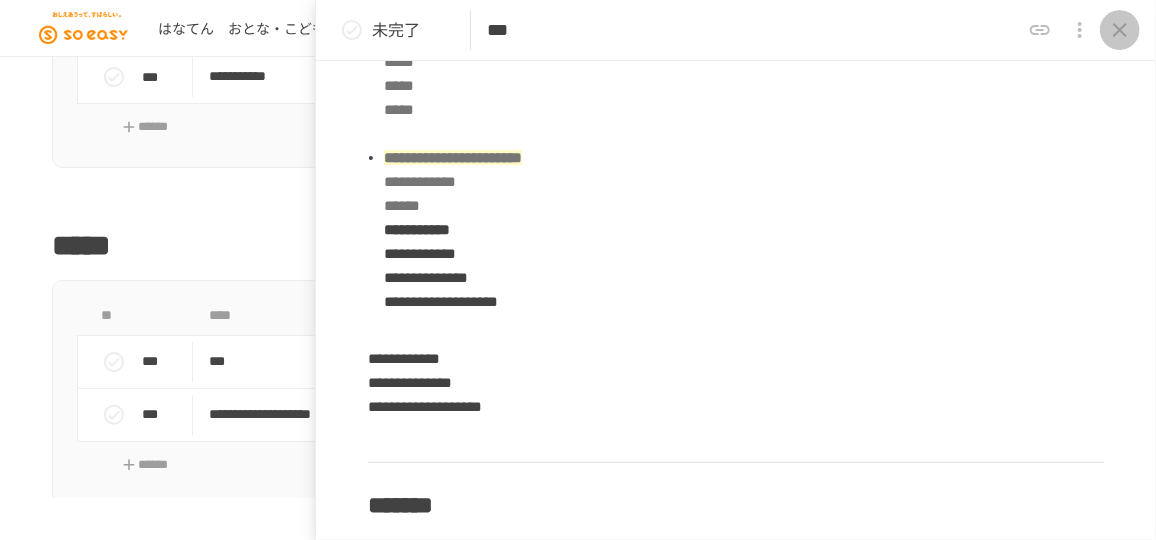 click 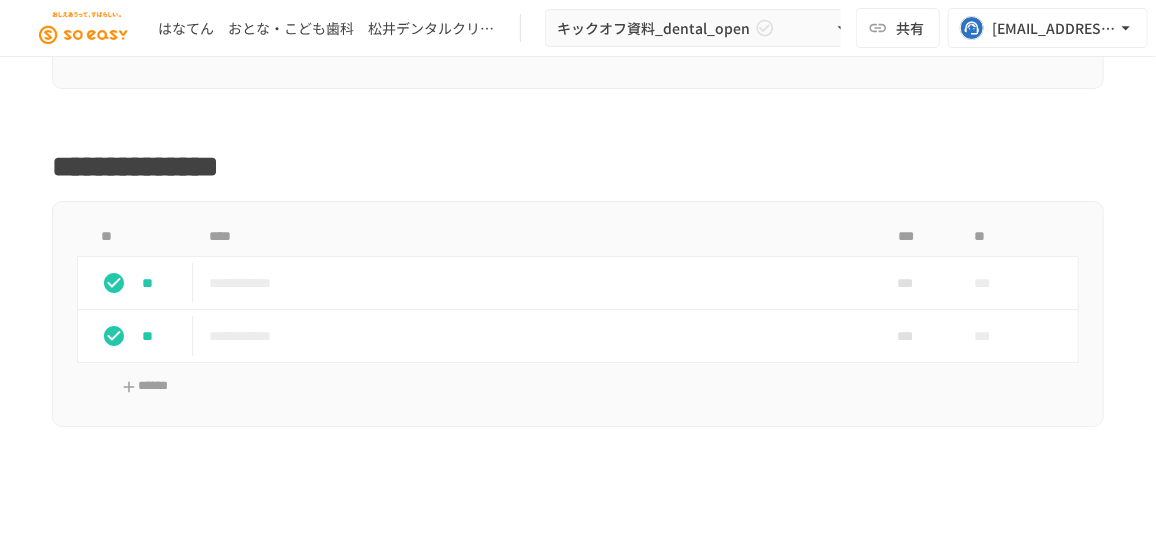 scroll, scrollTop: 2545, scrollLeft: 0, axis: vertical 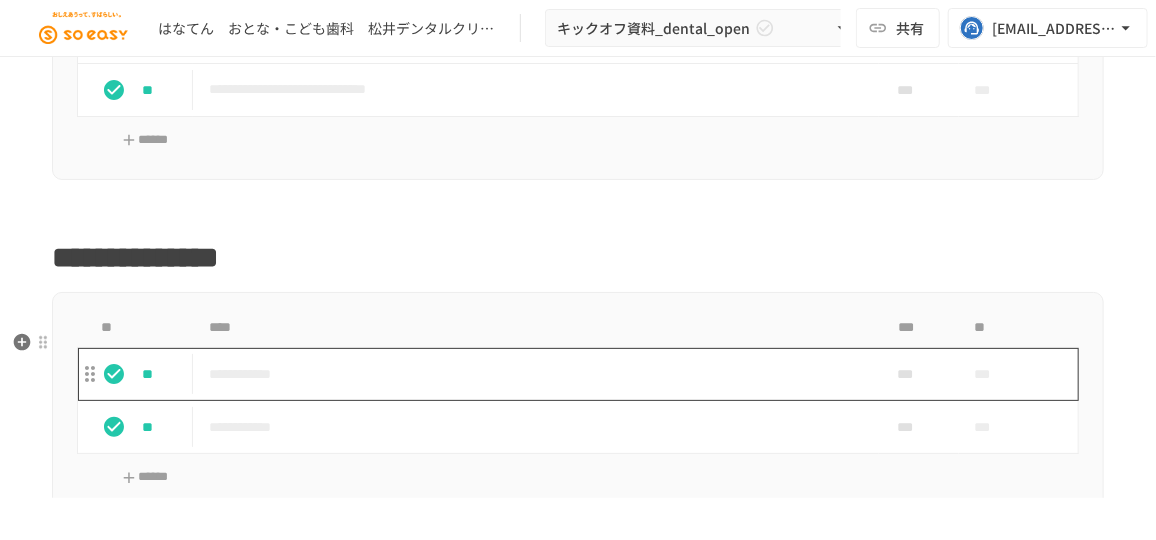 click on "**********" at bounding box center (530, 374) 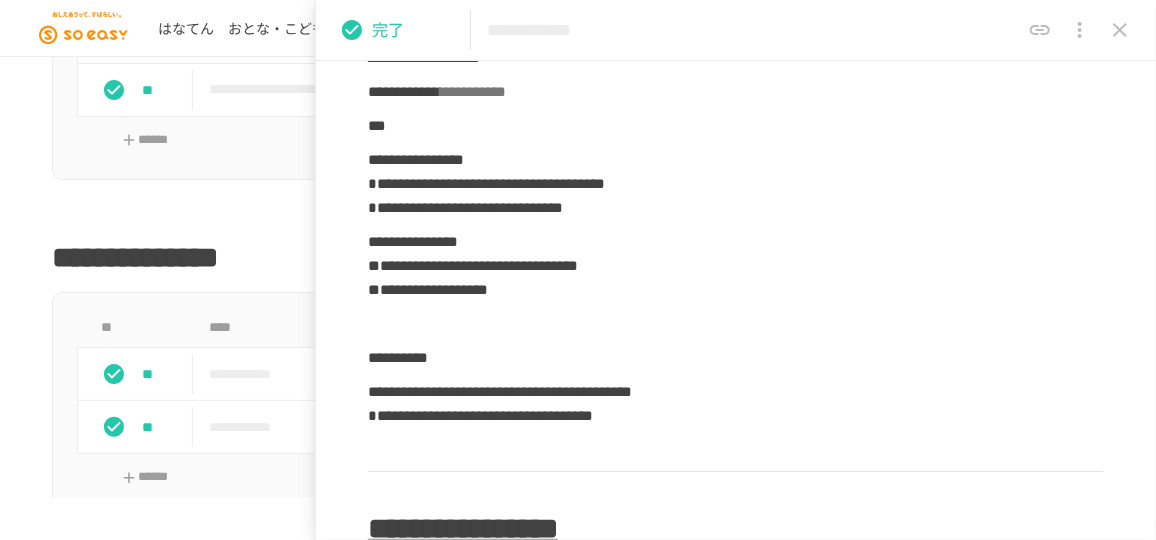 scroll, scrollTop: 836, scrollLeft: 0, axis: vertical 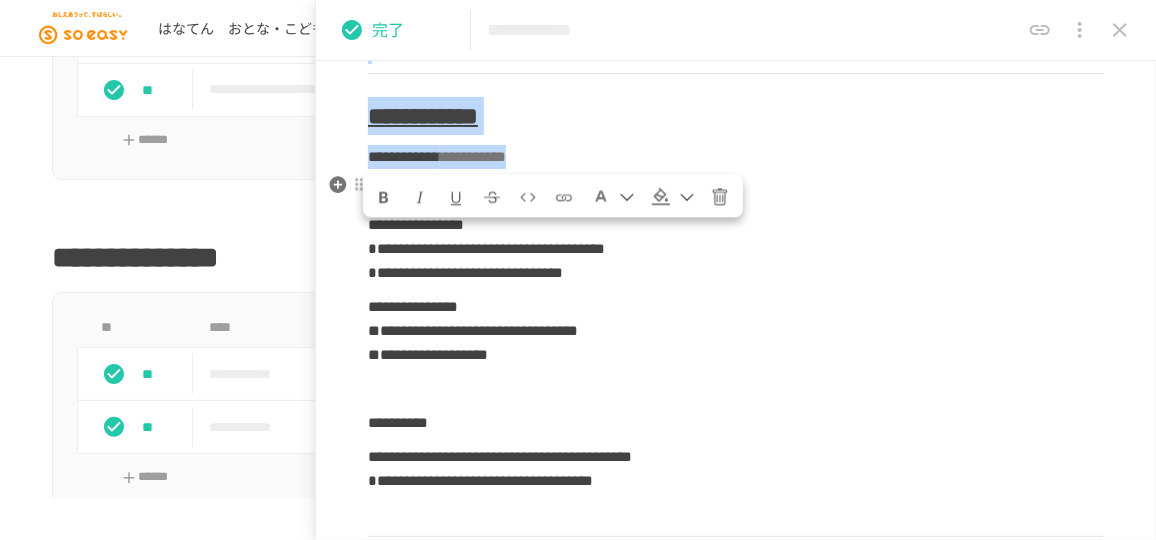 drag, startPoint x: 909, startPoint y: 414, endPoint x: 372, endPoint y: 188, distance: 582.6191 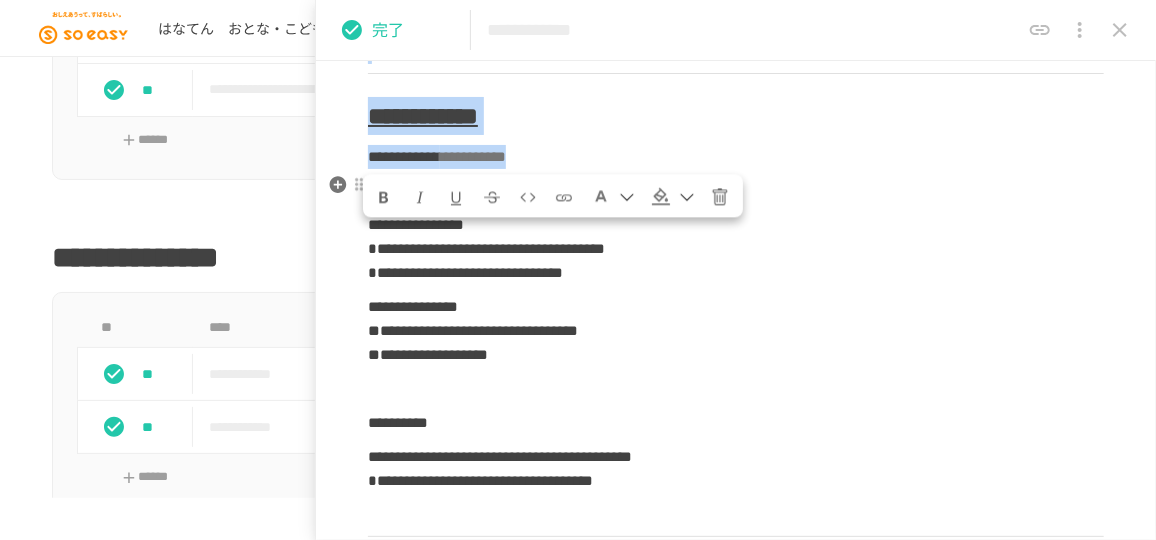 click on "**********" at bounding box center [736, 6270] 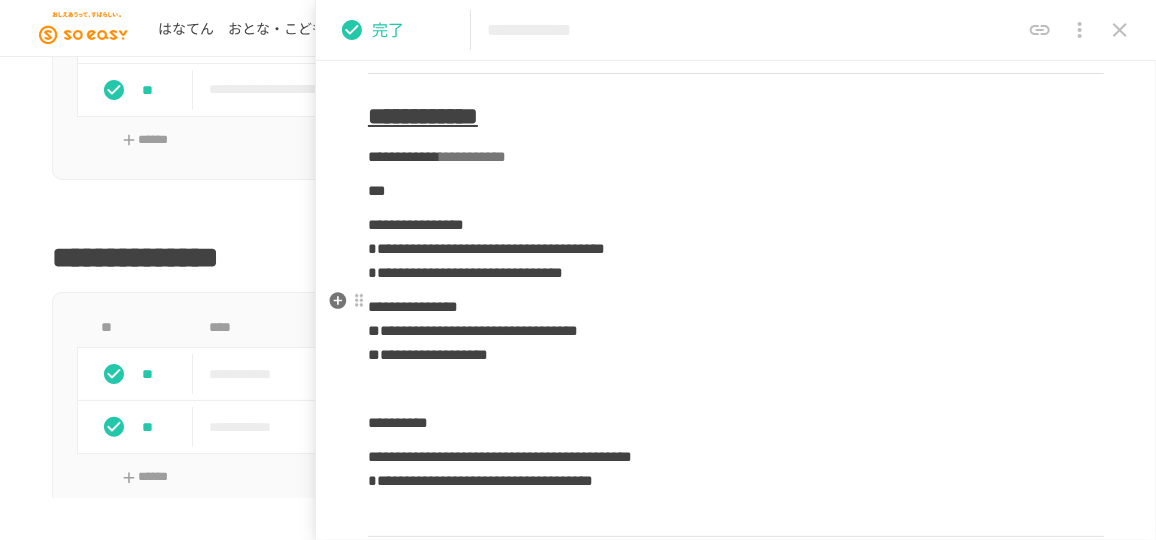 click on "**********" at bounding box center [413, 306] 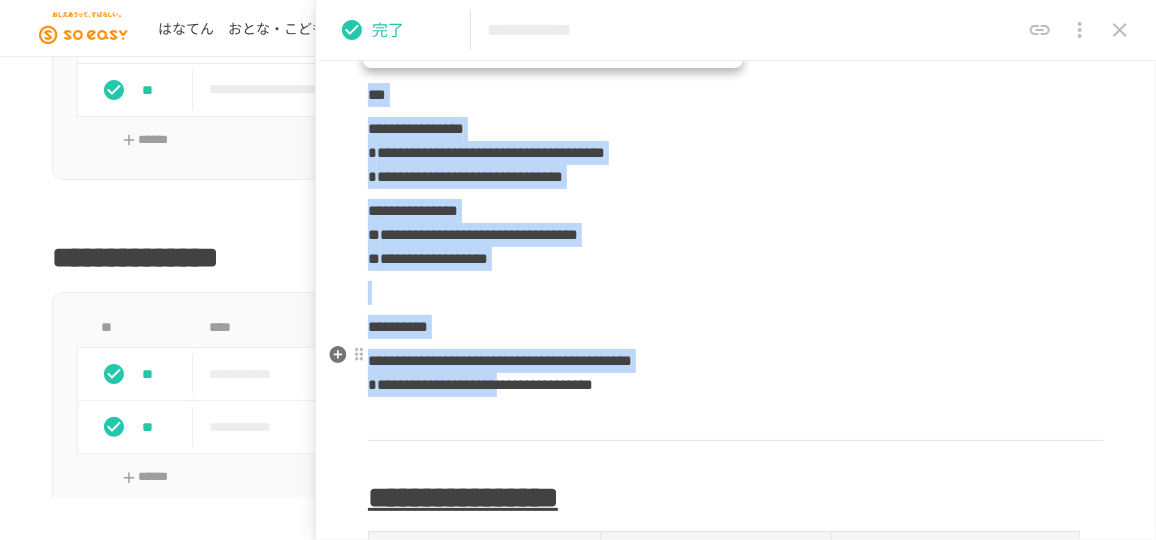 scroll, scrollTop: 863, scrollLeft: 0, axis: vertical 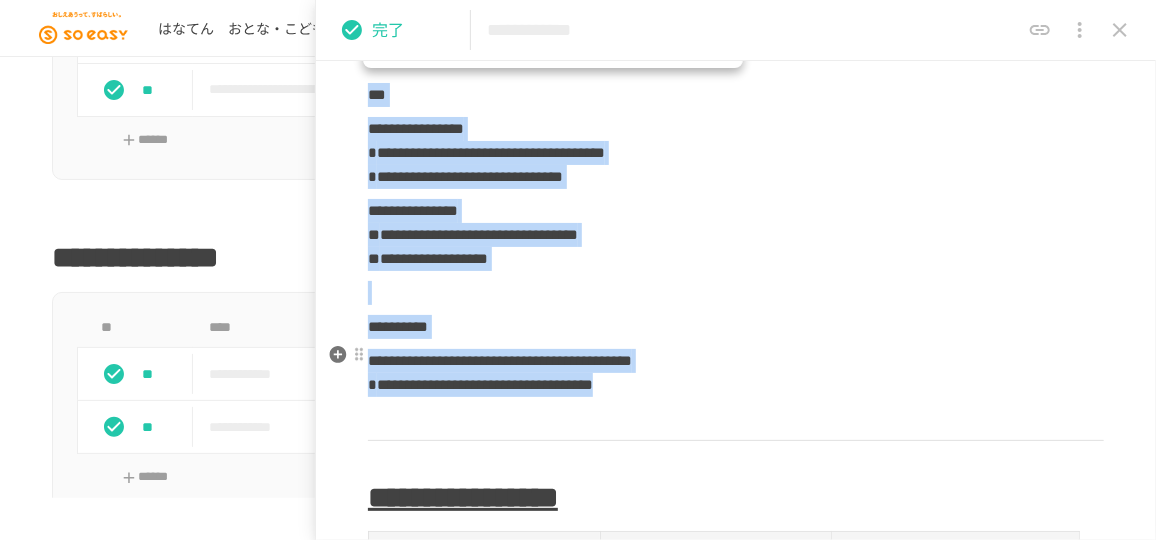 drag, startPoint x: 372, startPoint y: 184, endPoint x: 961, endPoint y: 374, distance: 618.8869 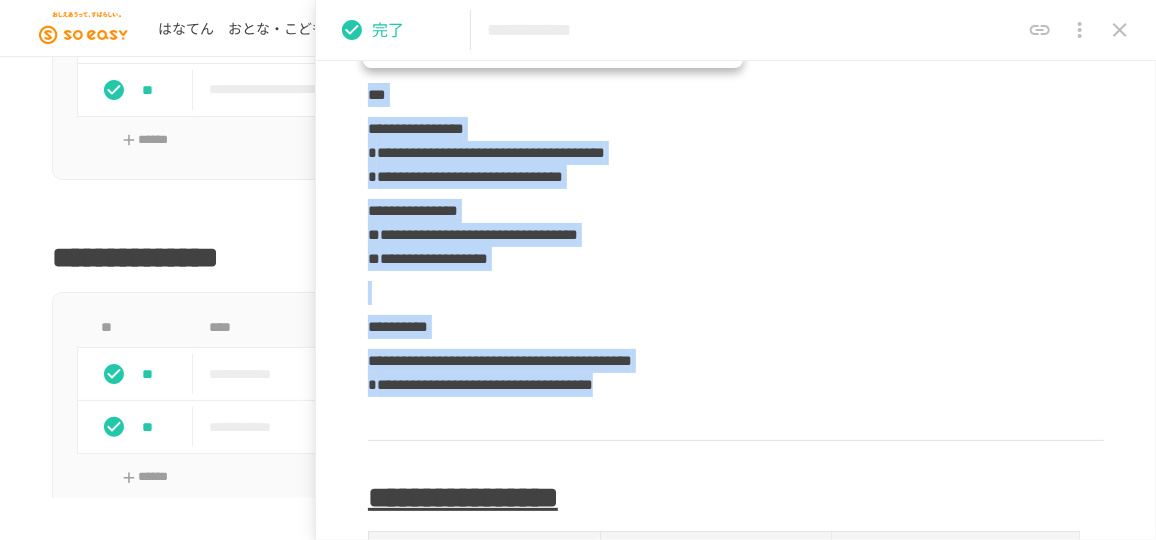 click 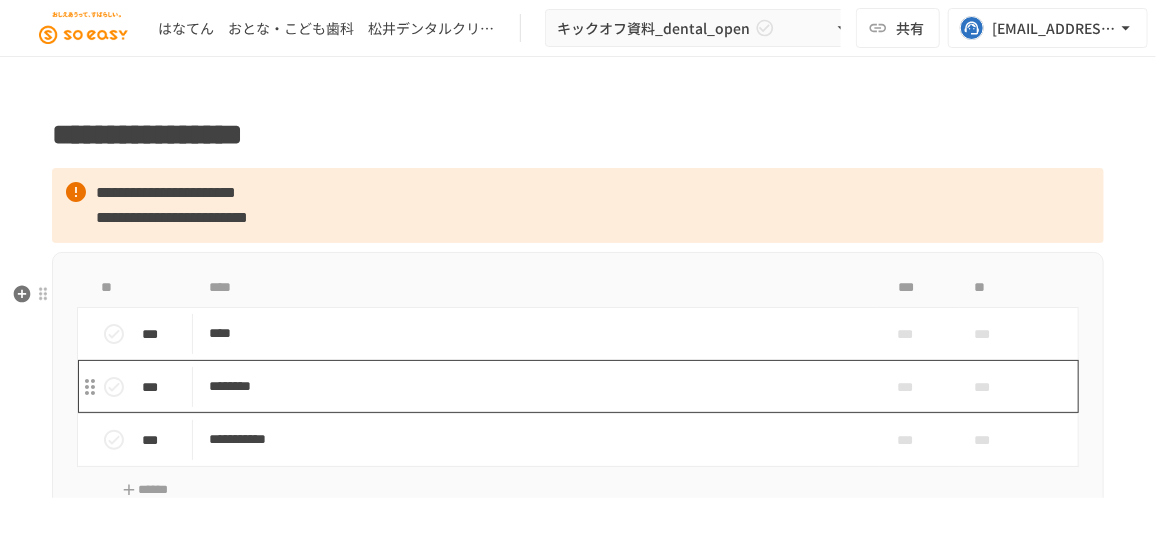 scroll, scrollTop: 4363, scrollLeft: 0, axis: vertical 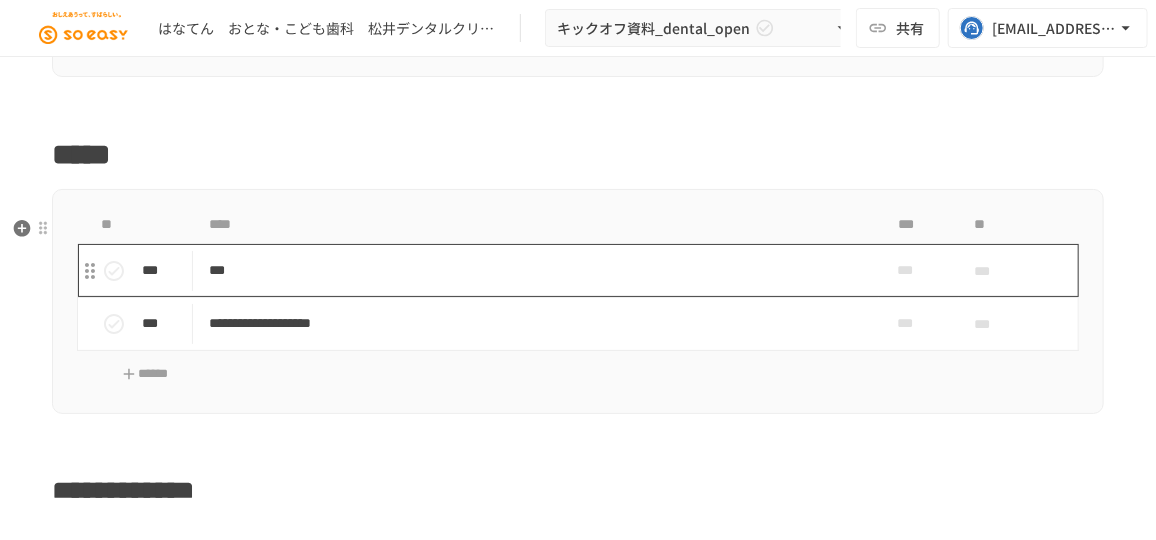 click on "***" at bounding box center [530, 270] 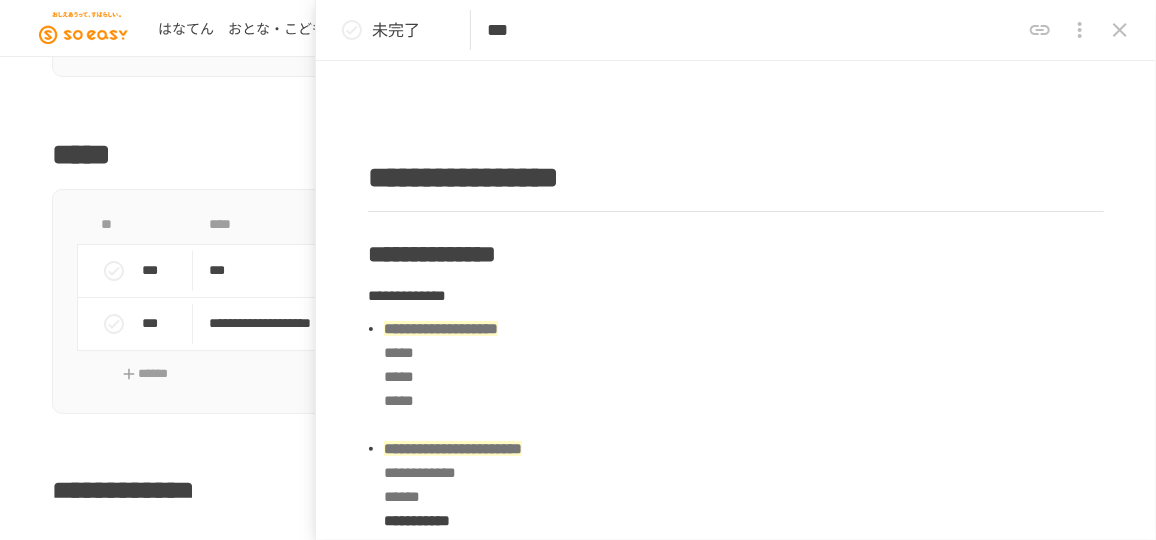 scroll, scrollTop: 545, scrollLeft: 0, axis: vertical 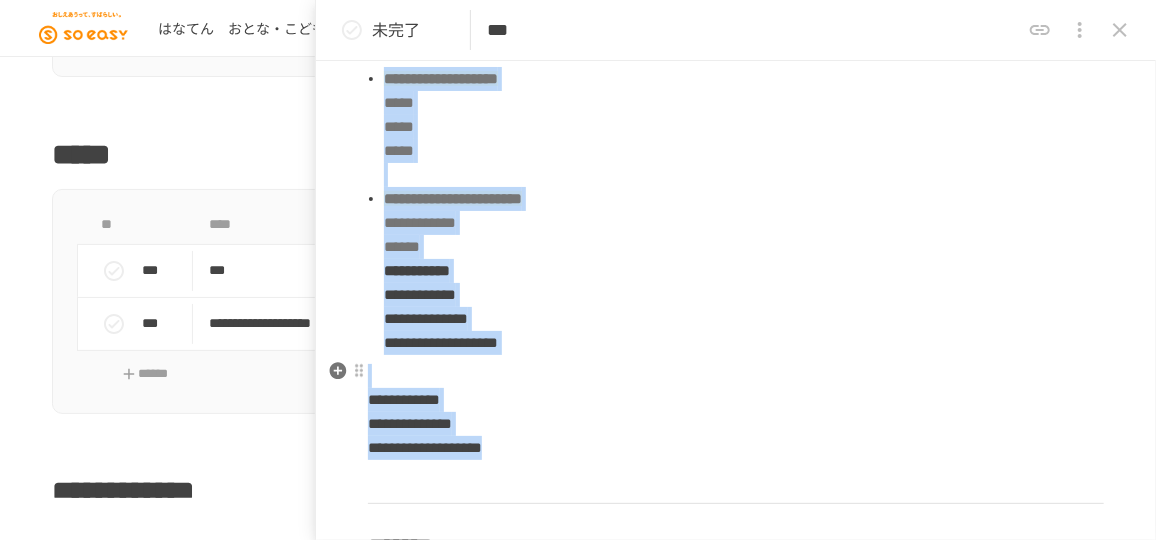 drag, startPoint x: 375, startPoint y: 228, endPoint x: 688, endPoint y: 450, distance: 383.7356 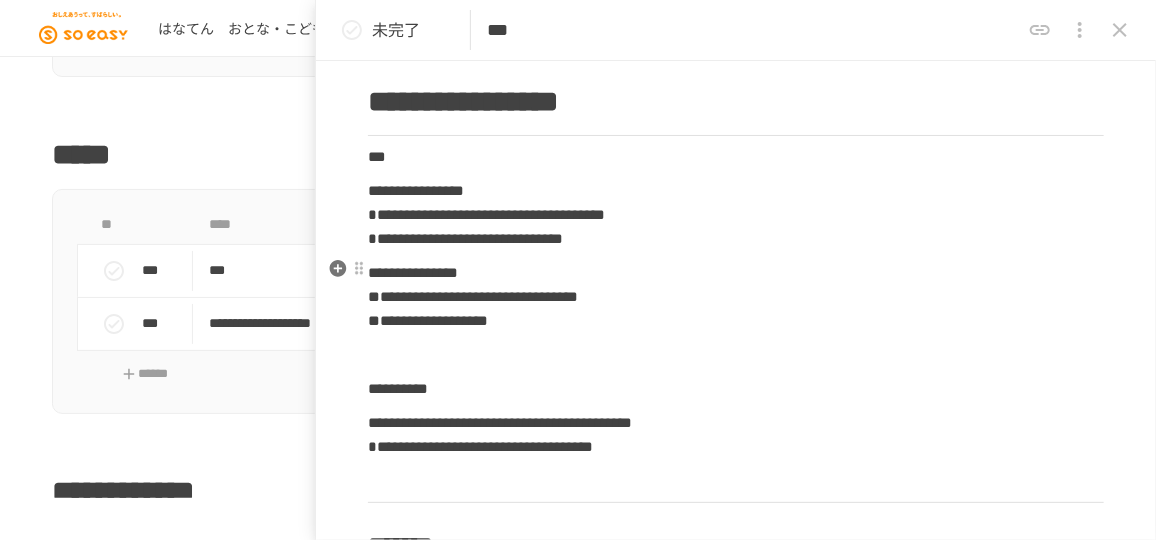 scroll, scrollTop: 630, scrollLeft: 0, axis: vertical 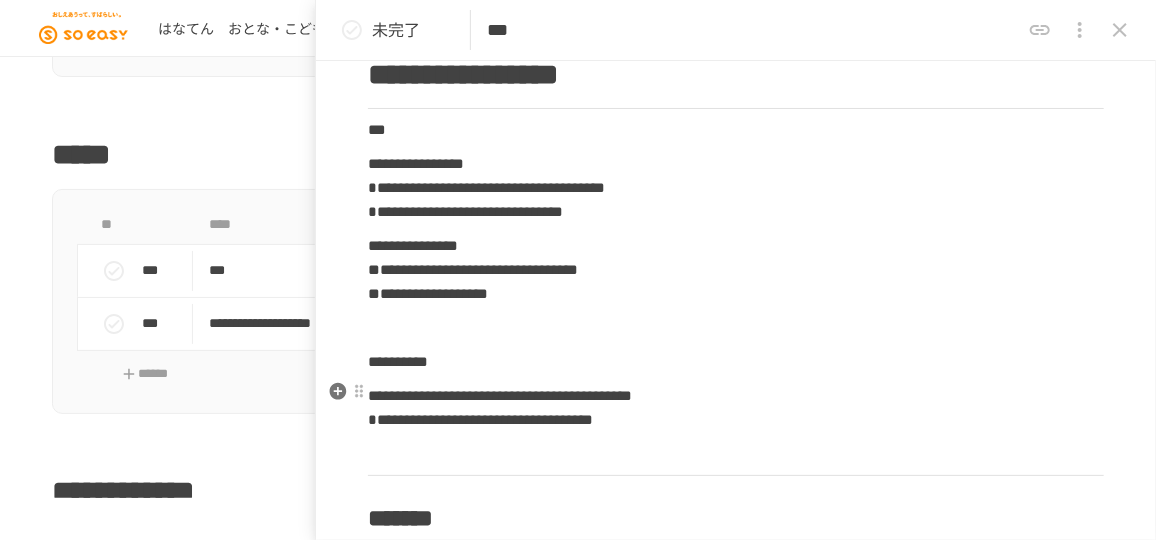 click on "**********" at bounding box center [736, 408] 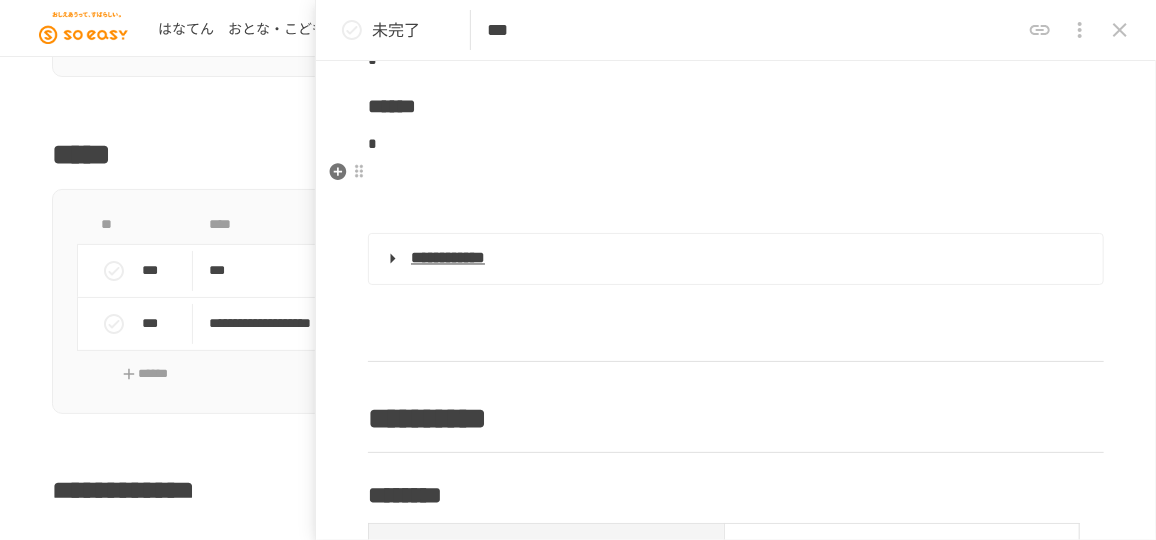 scroll, scrollTop: 1474, scrollLeft: 0, axis: vertical 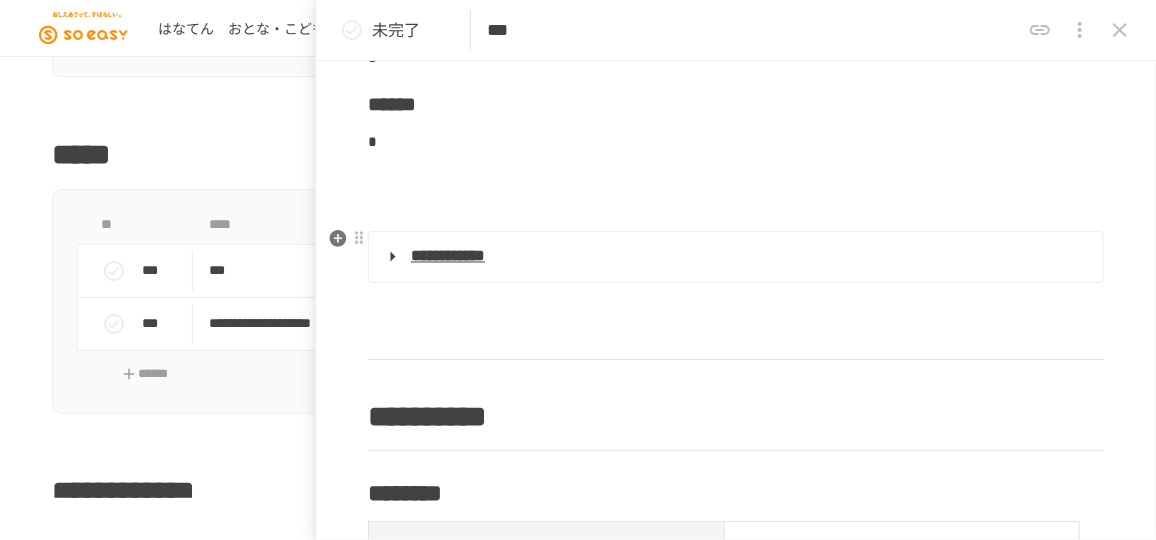 click on "**********" at bounding box center [734, 257] 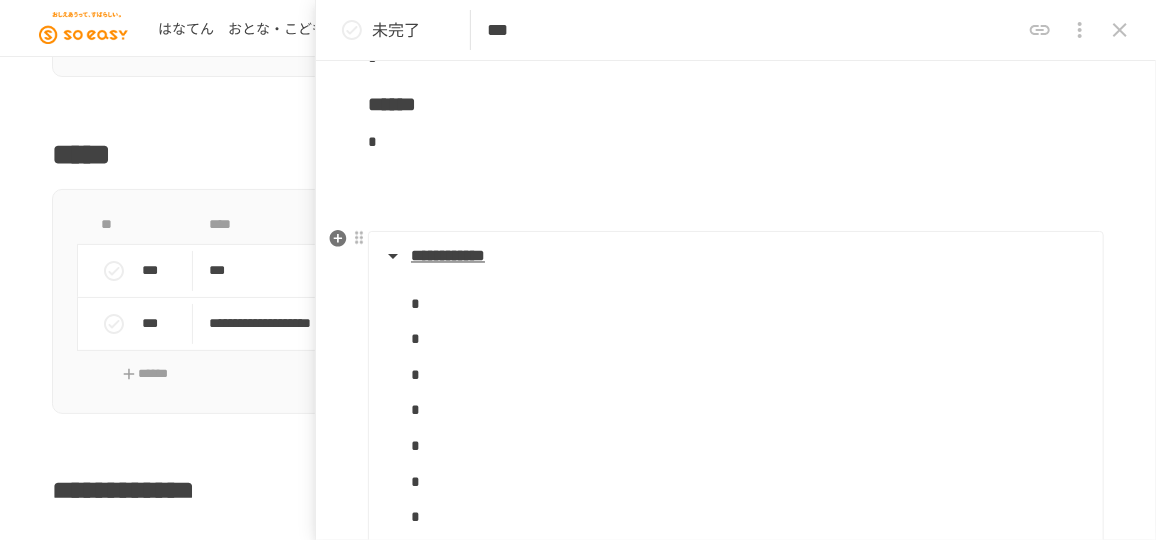 click on "**********" at bounding box center [734, 257] 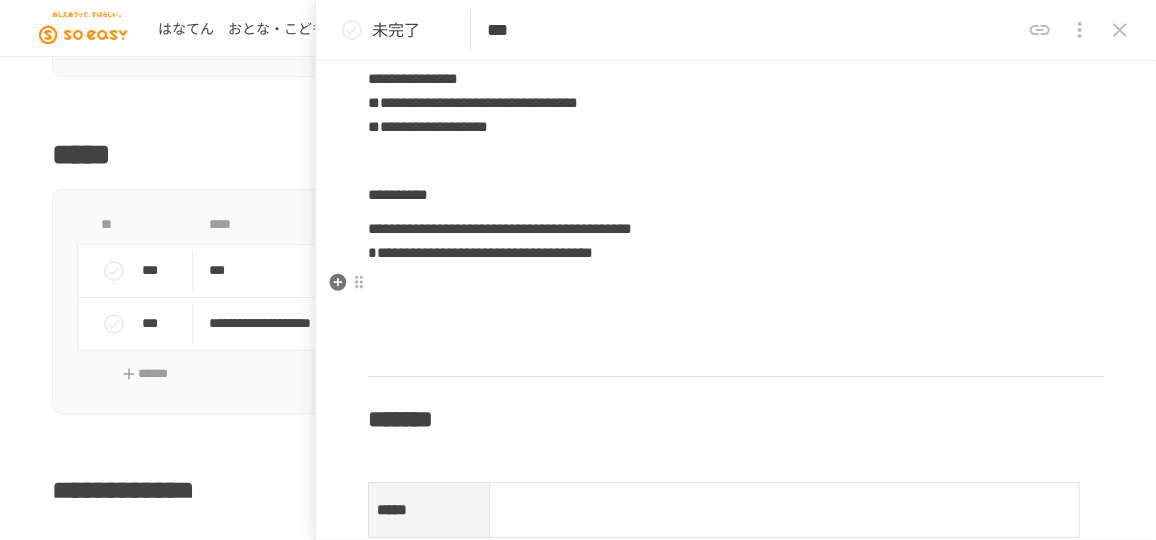 scroll, scrollTop: 798, scrollLeft: 0, axis: vertical 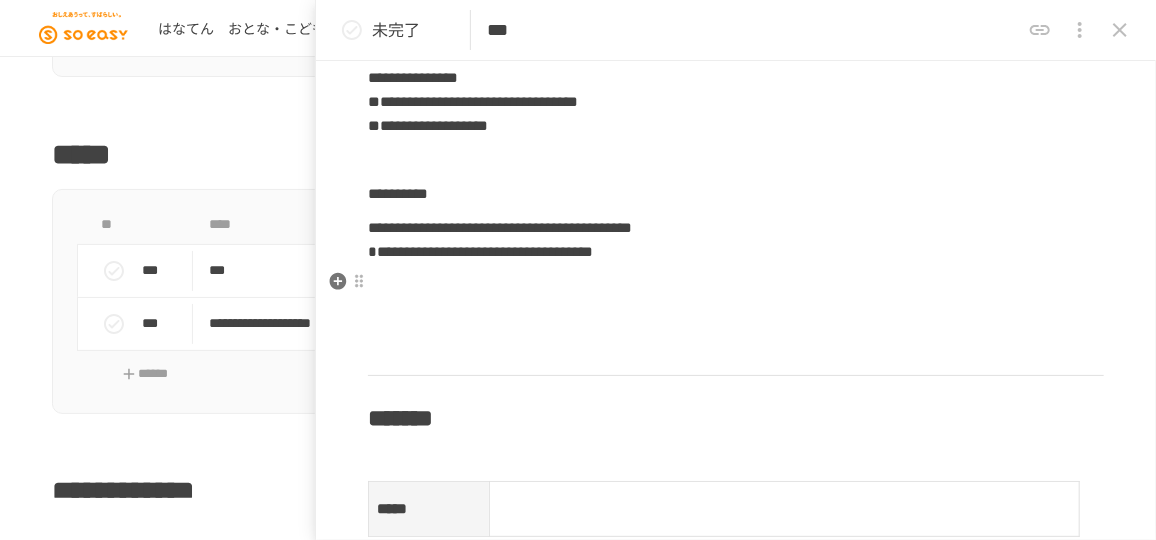 click on "**********" at bounding box center [736, 1408] 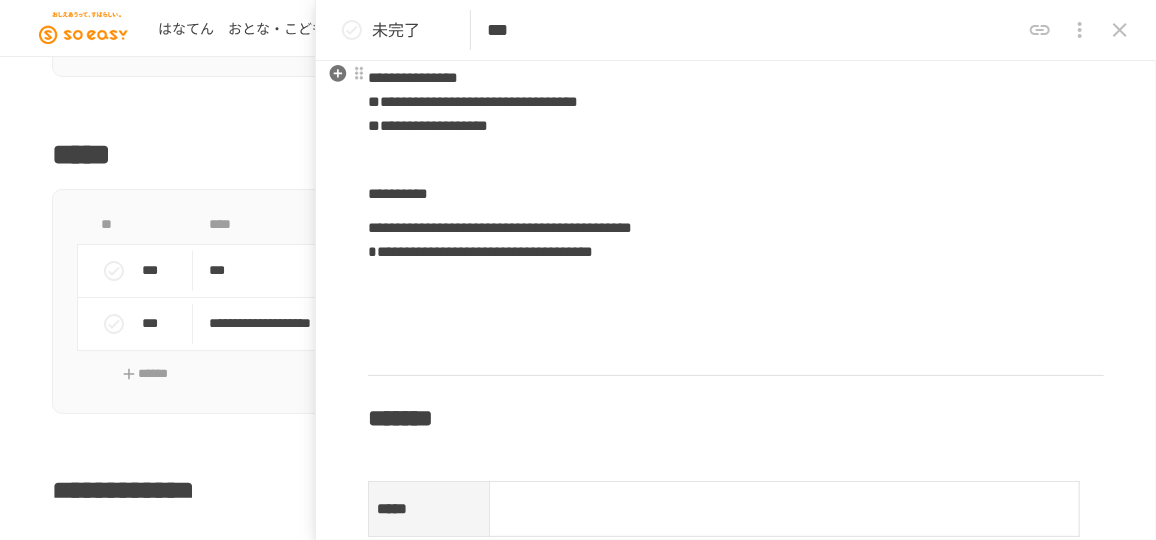 scroll, scrollTop: 595, scrollLeft: 0, axis: vertical 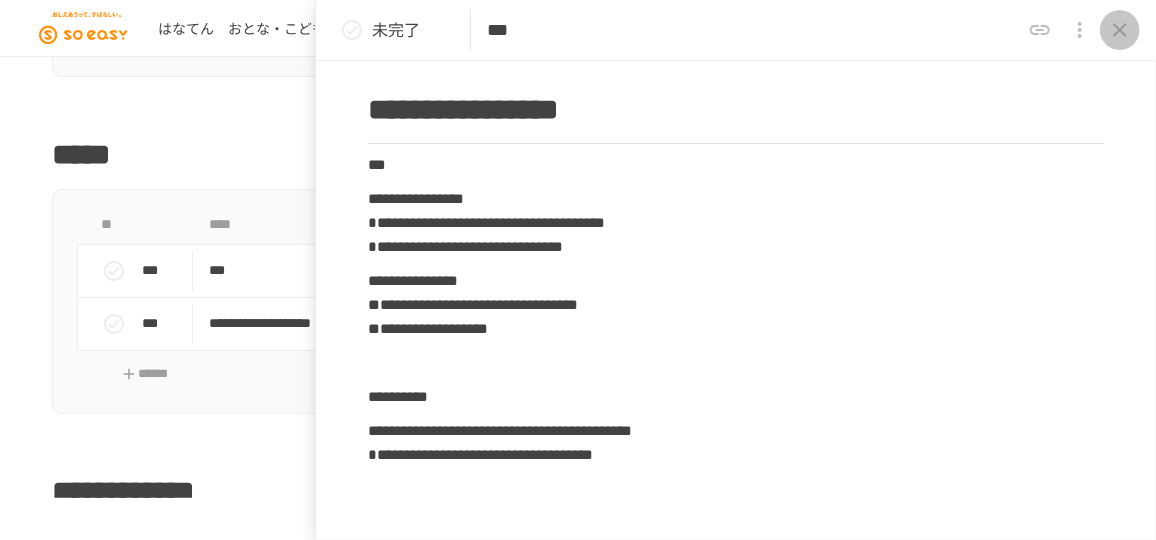 drag, startPoint x: 1128, startPoint y: 37, endPoint x: 1112, endPoint y: 37, distance: 16 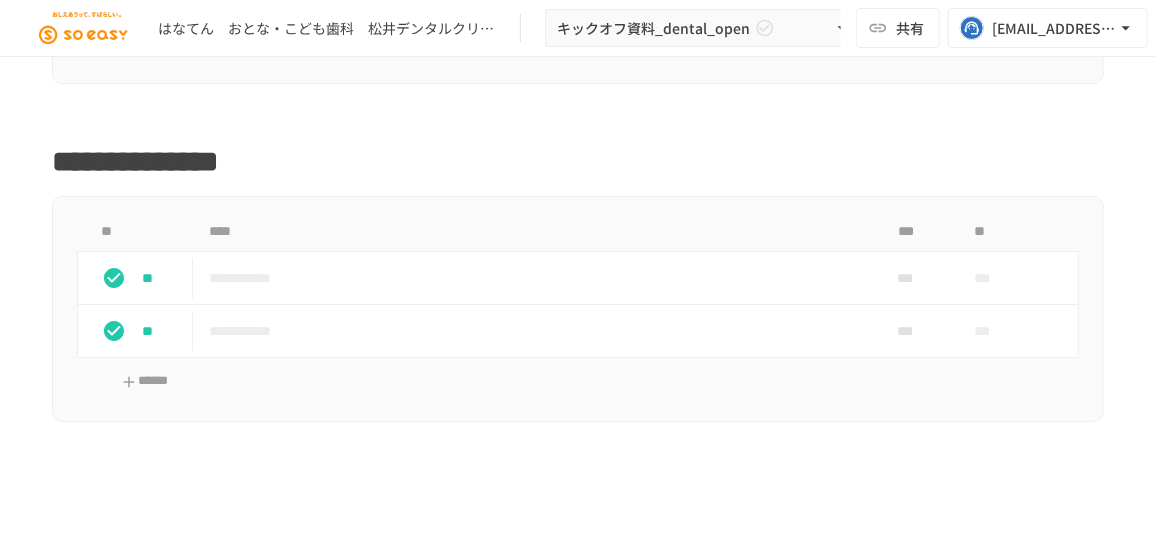 scroll, scrollTop: 2636, scrollLeft: 0, axis: vertical 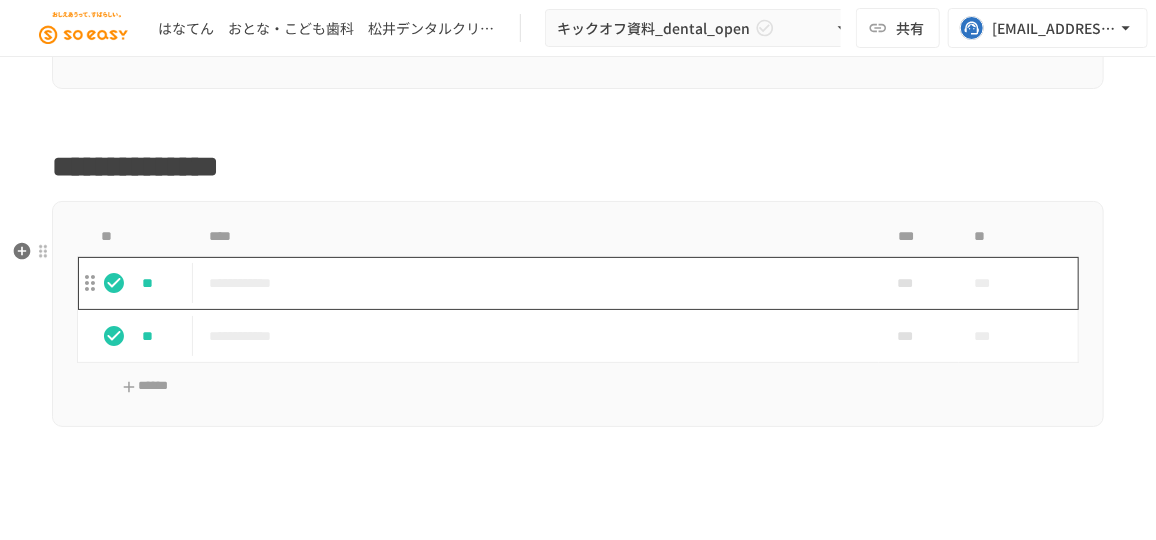 click on "**********" at bounding box center [530, 283] 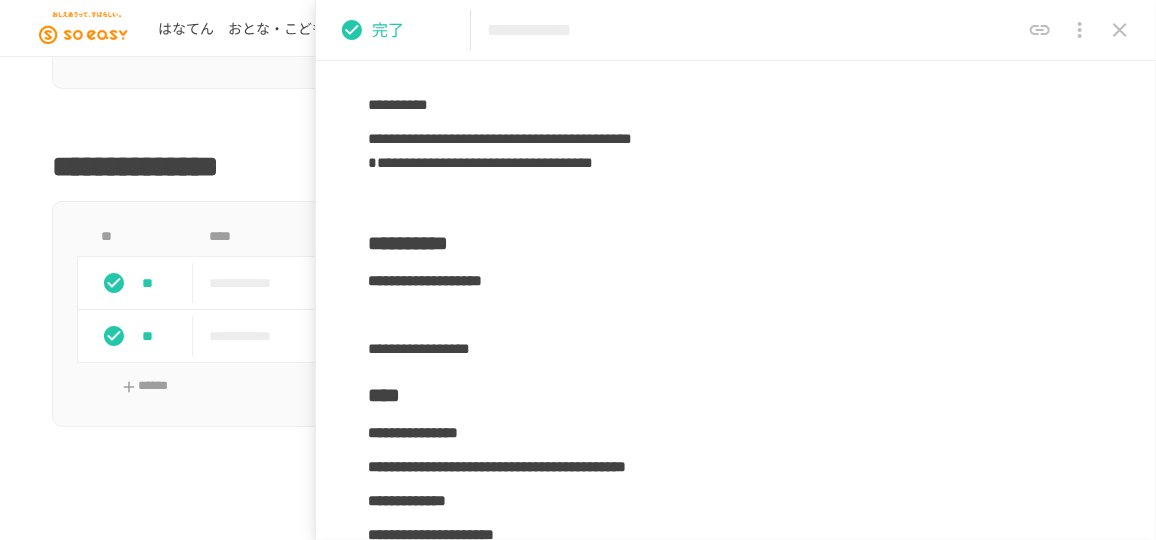 scroll, scrollTop: 4938, scrollLeft: 0, axis: vertical 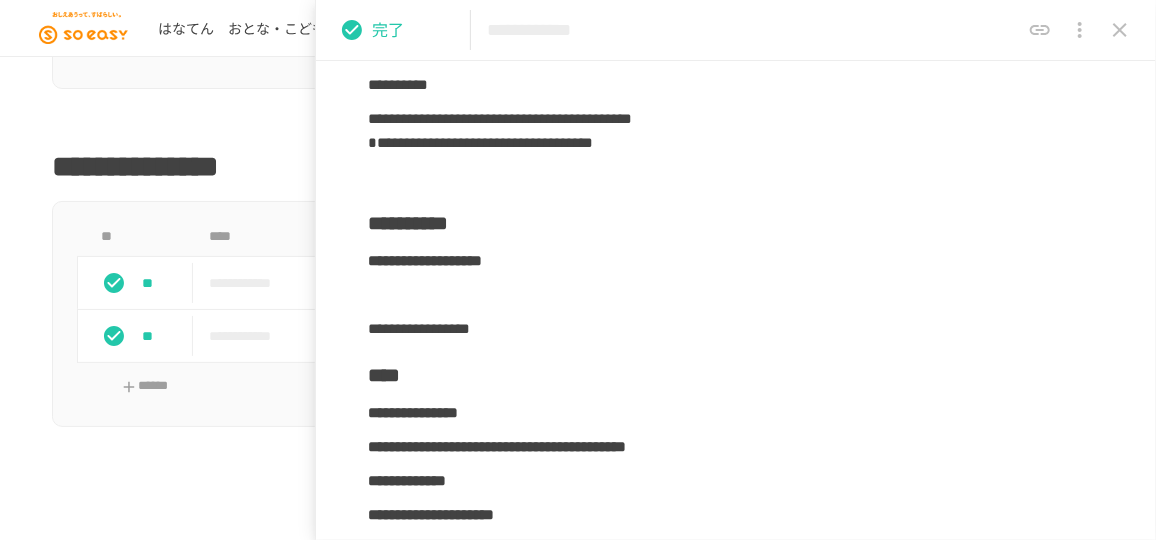 click 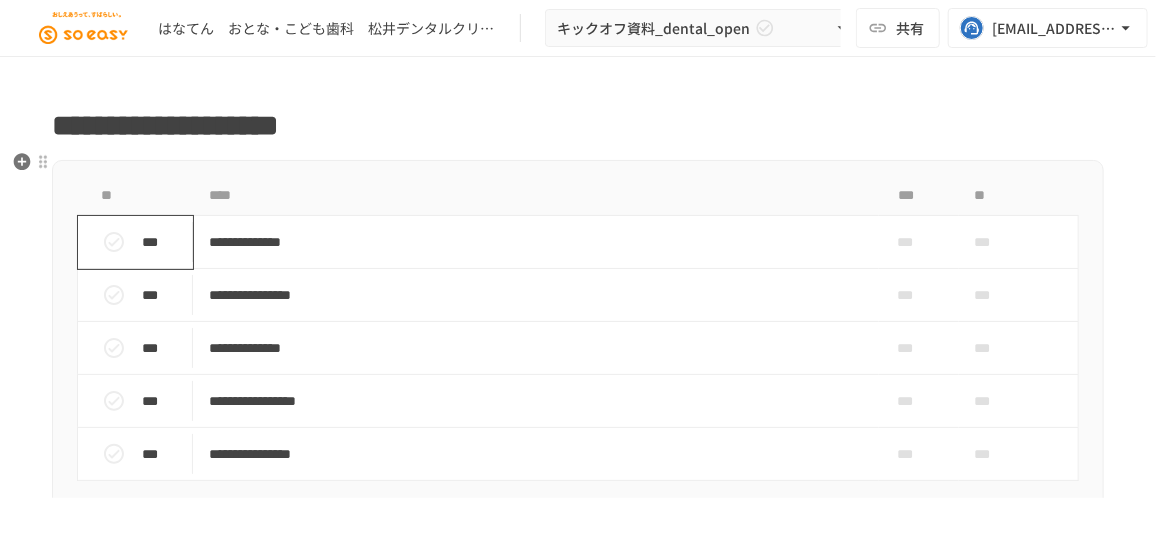 scroll, scrollTop: 3090, scrollLeft: 0, axis: vertical 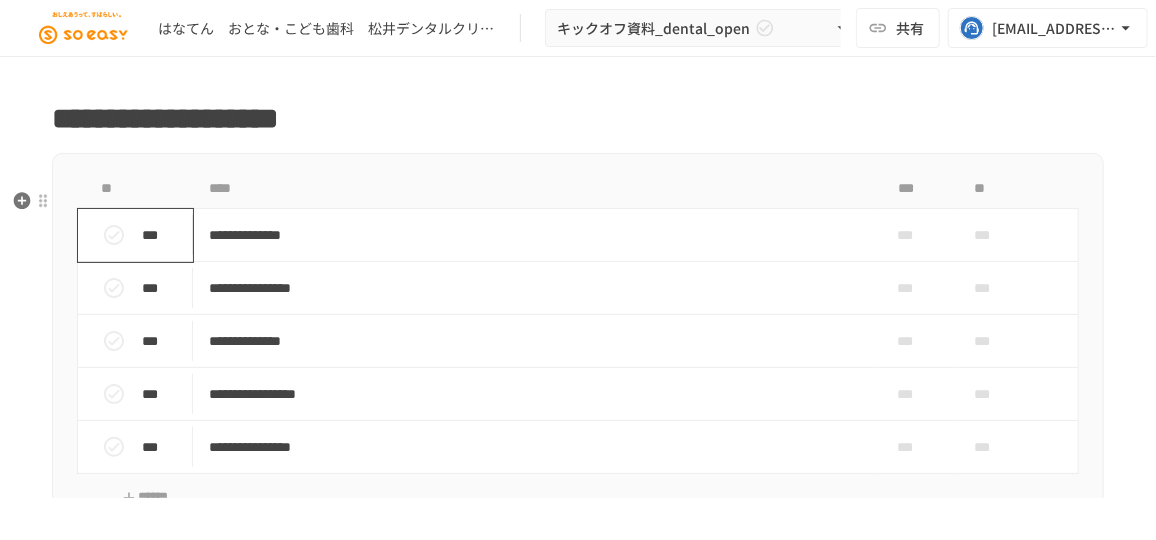 click 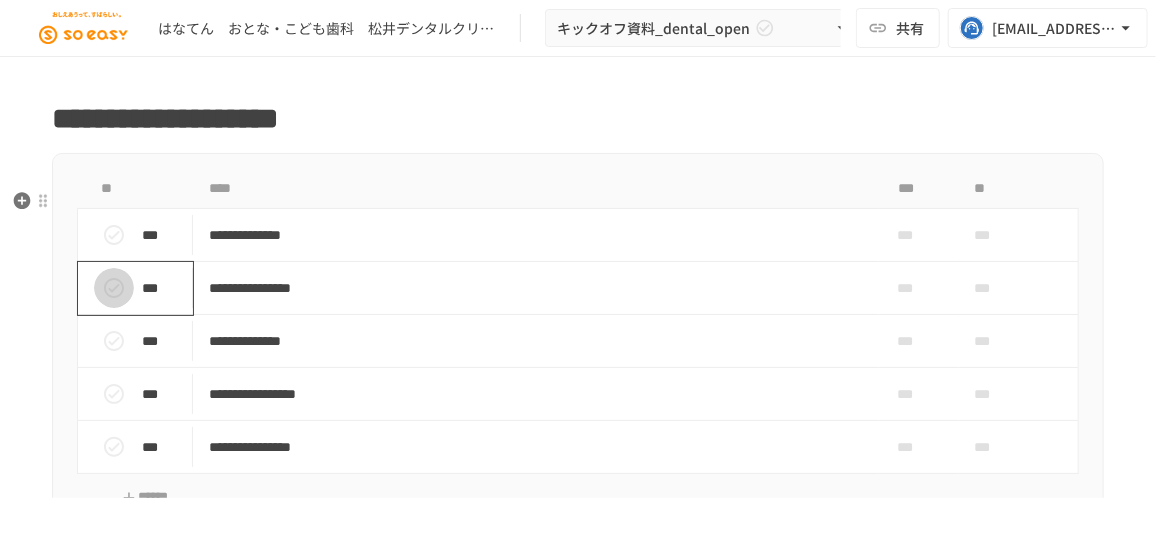 click 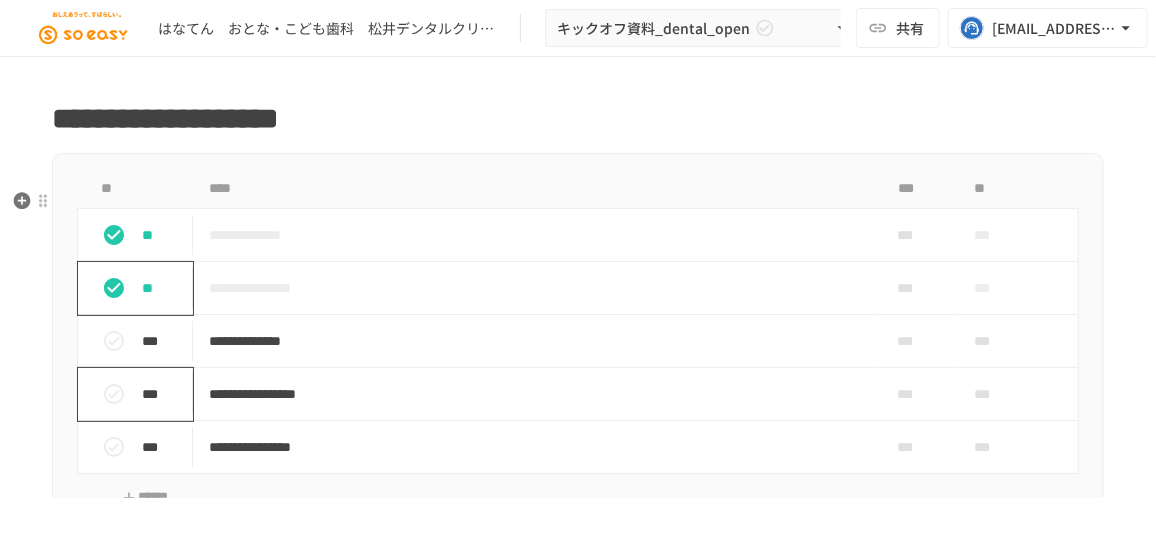 drag, startPoint x: 111, startPoint y: 365, endPoint x: 115, endPoint y: 404, distance: 39.20459 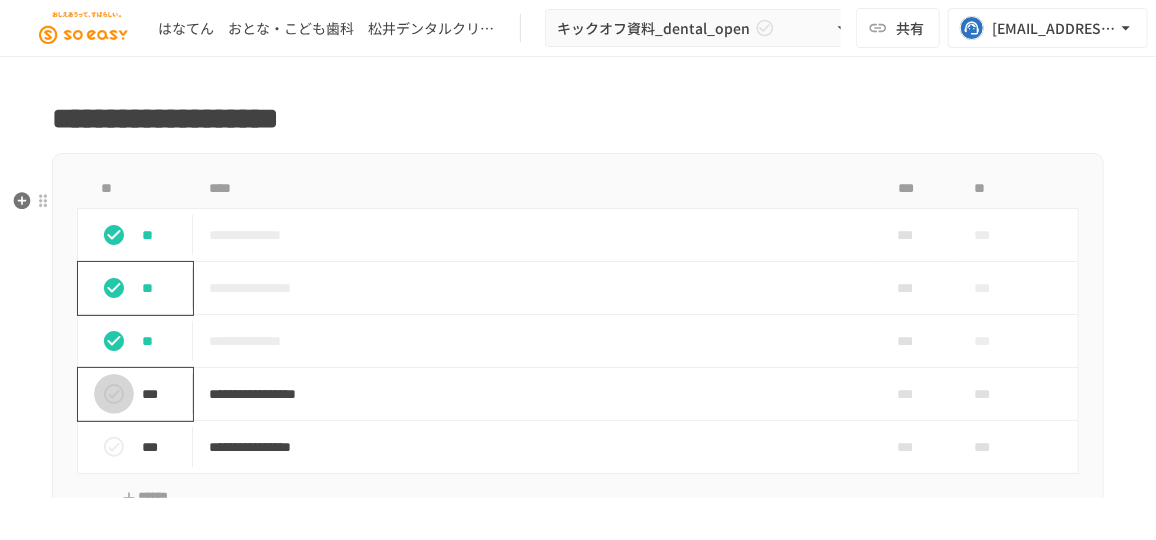 click 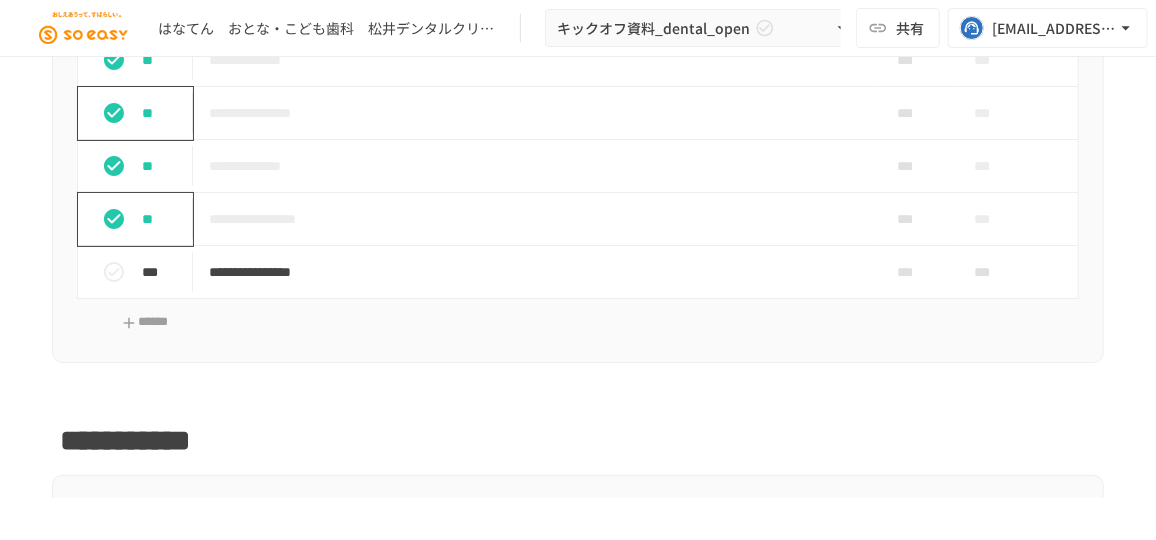 scroll, scrollTop: 3272, scrollLeft: 0, axis: vertical 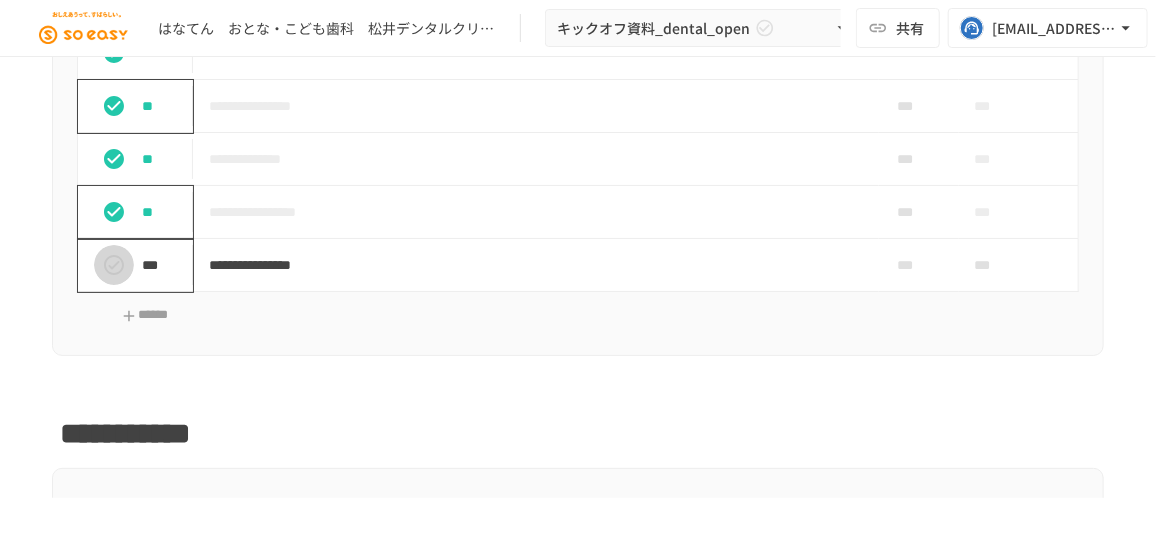click 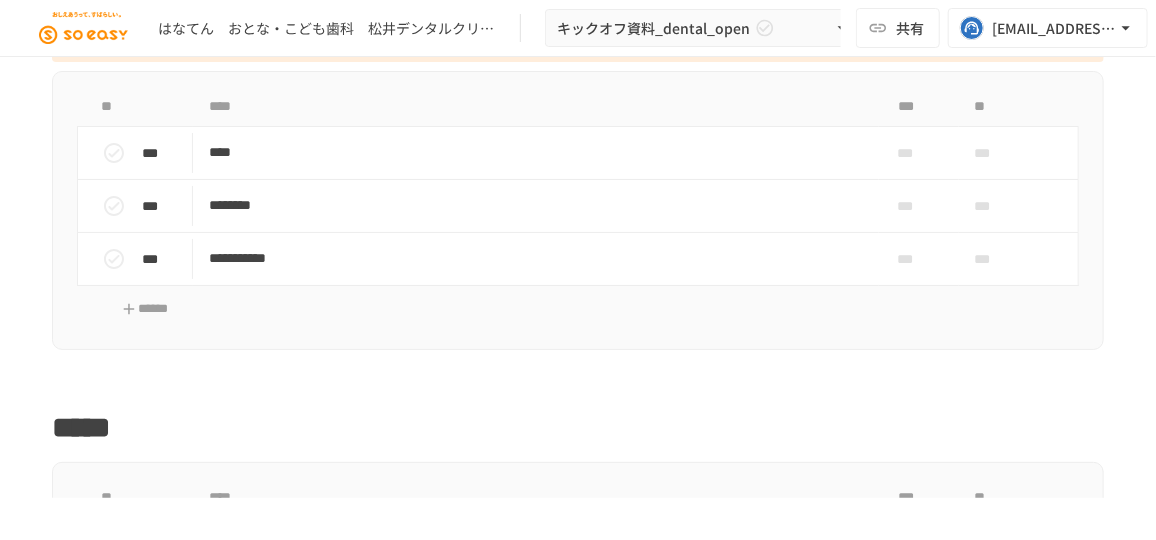 scroll, scrollTop: 4454, scrollLeft: 0, axis: vertical 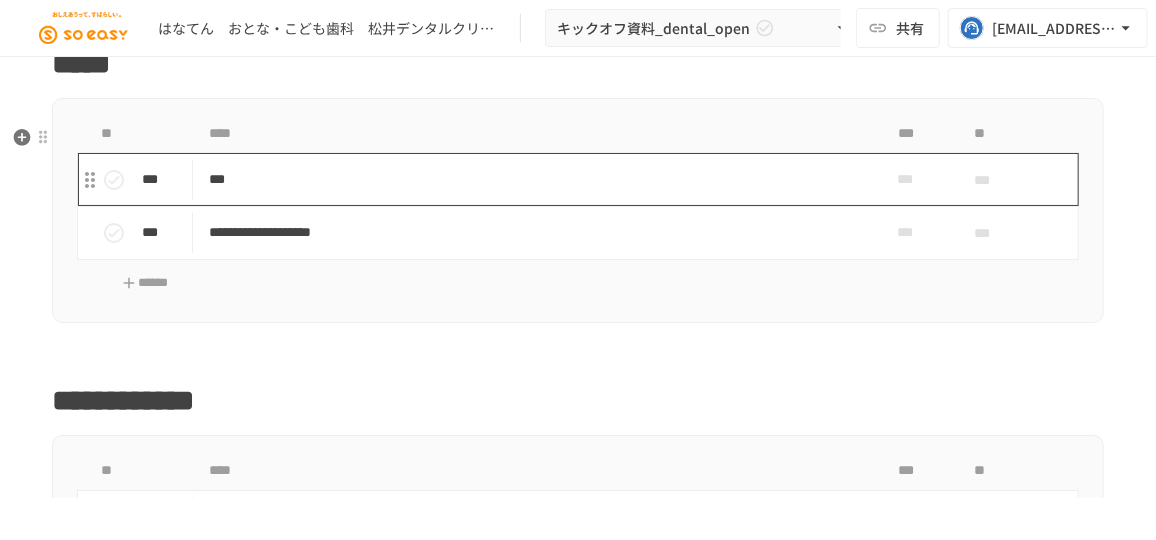 click on "***" at bounding box center [530, 179] 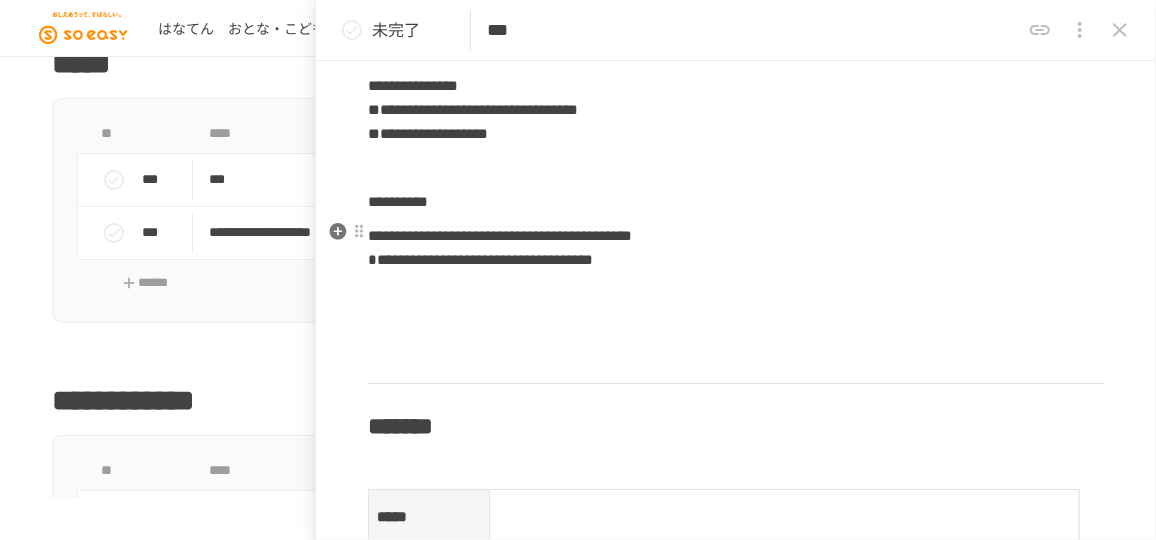 scroll, scrollTop: 818, scrollLeft: 0, axis: vertical 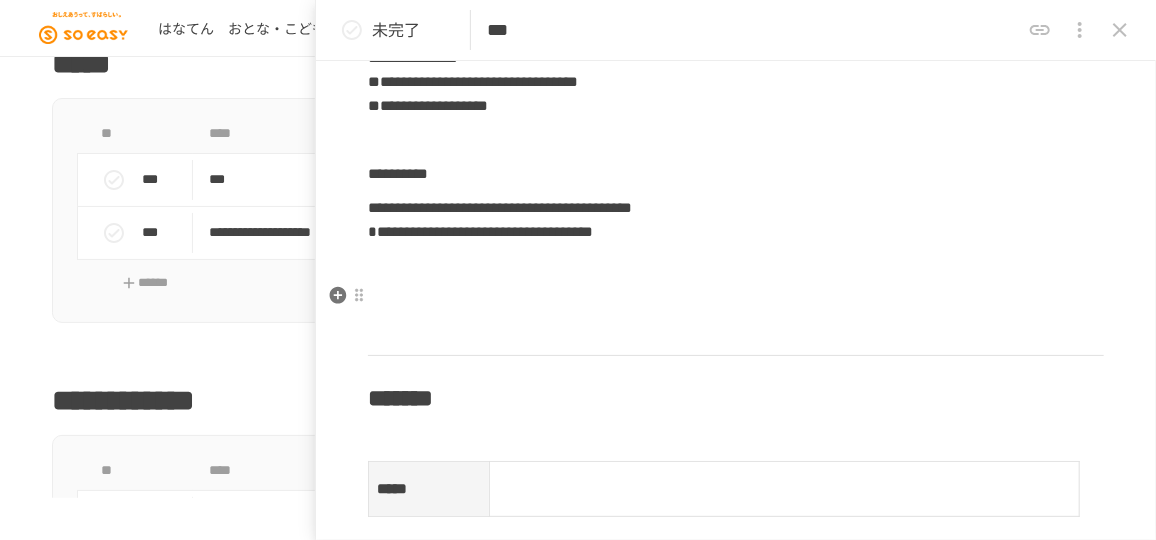 click at bounding box center (736, 300) 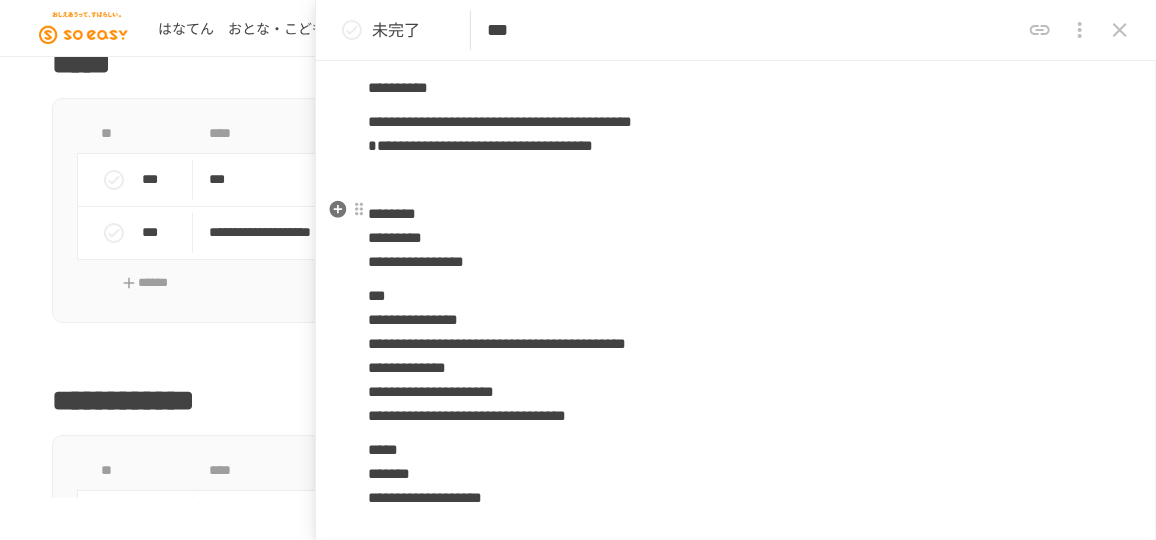 scroll, scrollTop: 904, scrollLeft: 0, axis: vertical 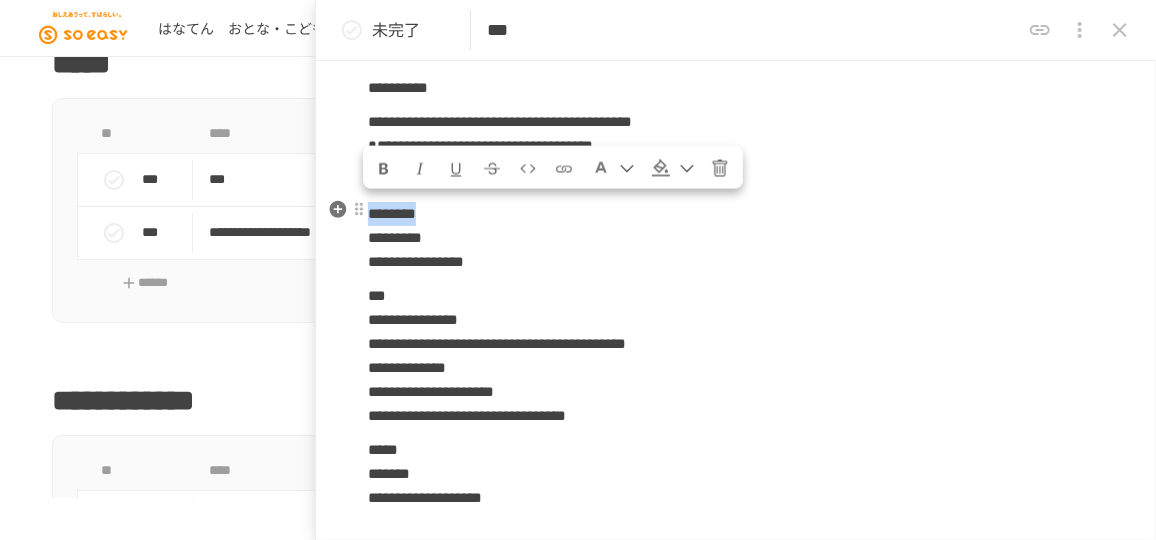 drag, startPoint x: 529, startPoint y: 212, endPoint x: 370, endPoint y: 203, distance: 159.25452 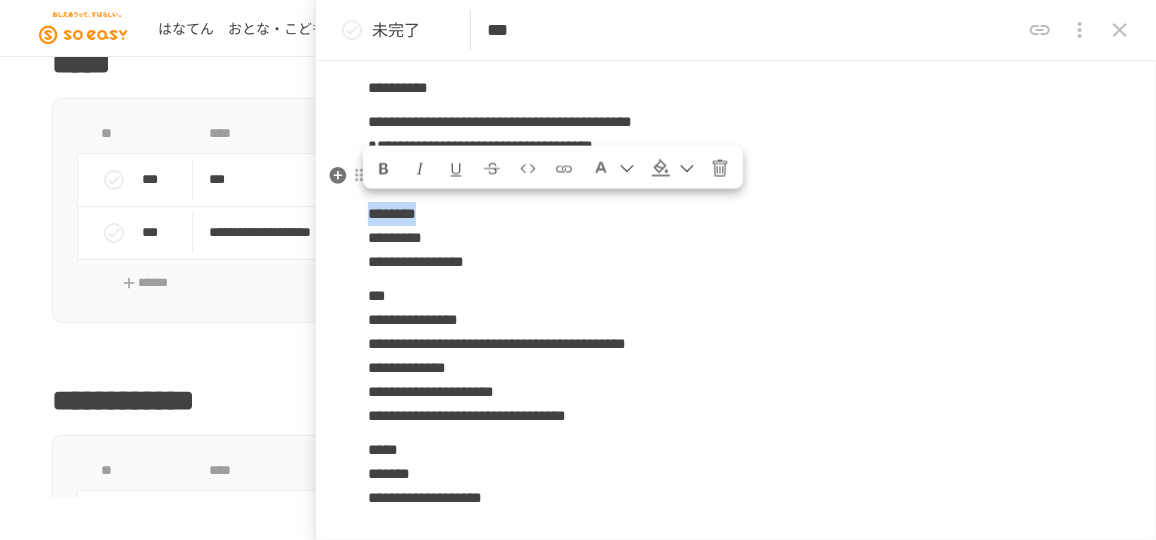 click at bounding box center (384, 169) 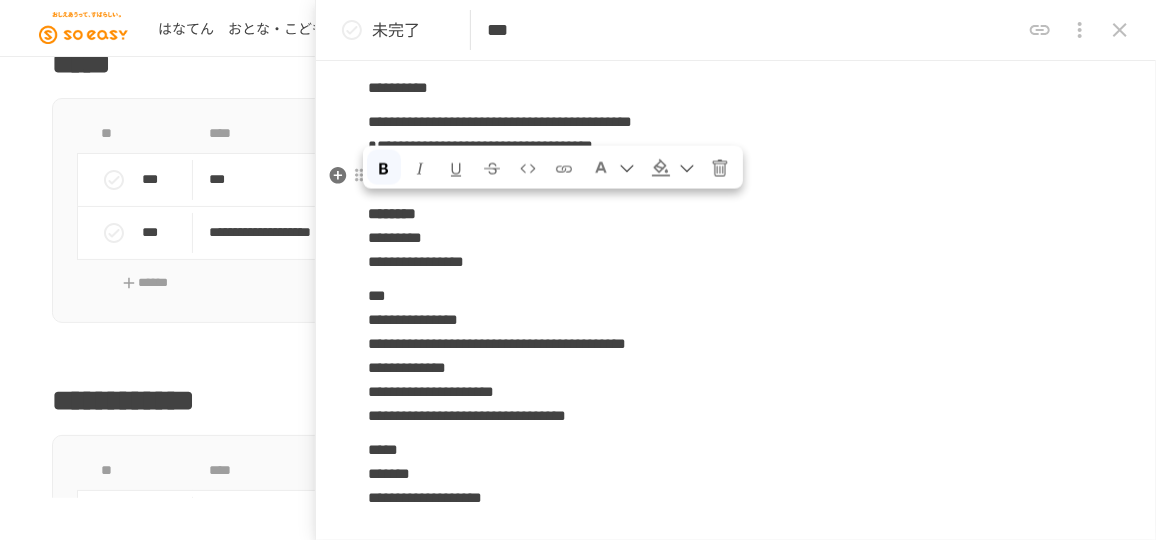 click at bounding box center [627, 169] 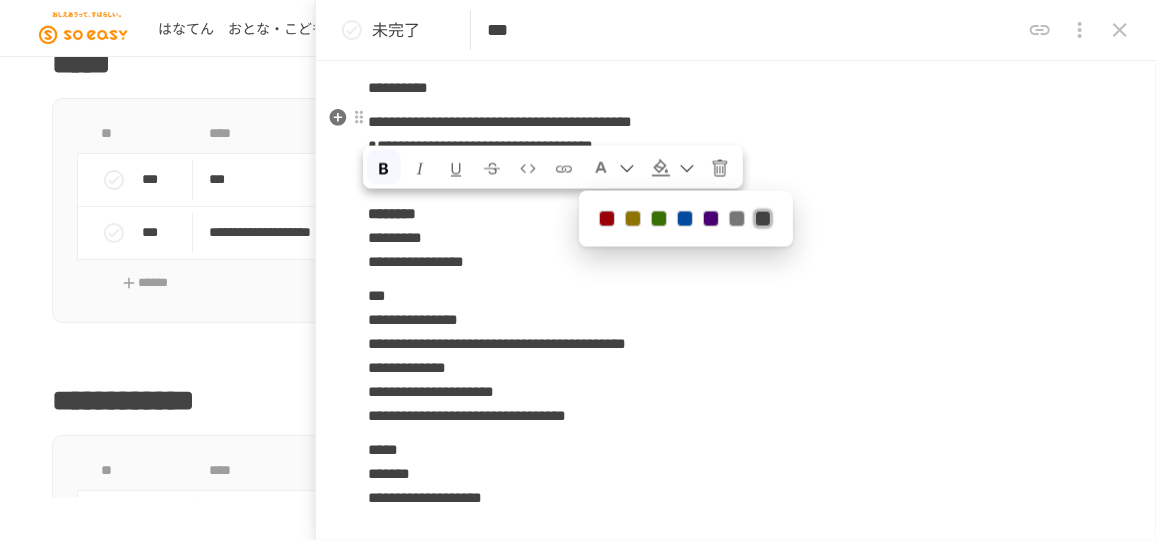 click at bounding box center [528, 169] 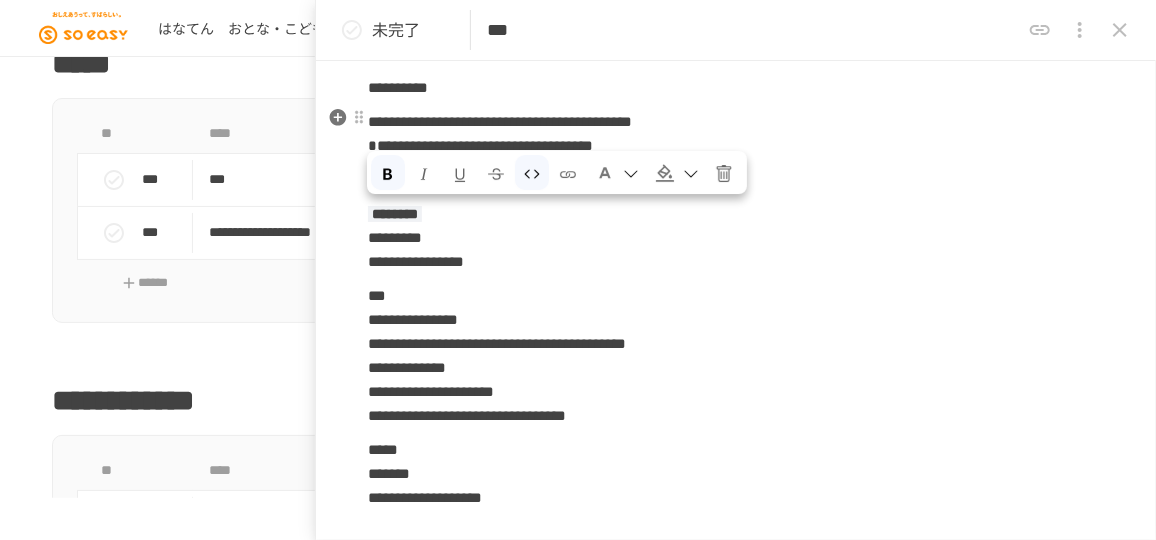 click at bounding box center (532, 173) 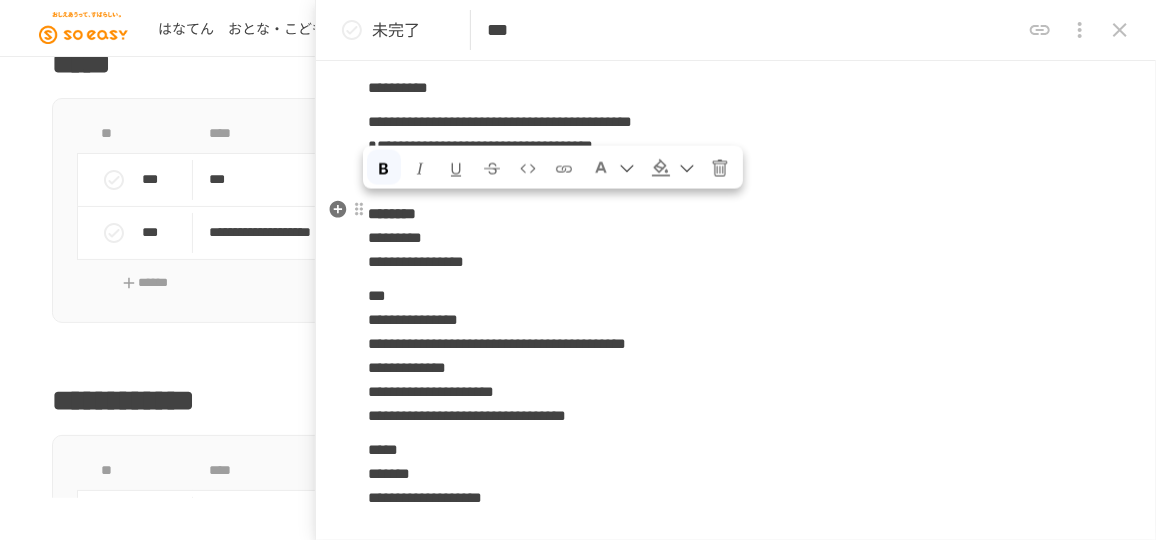 click on "**********" at bounding box center [736, 238] 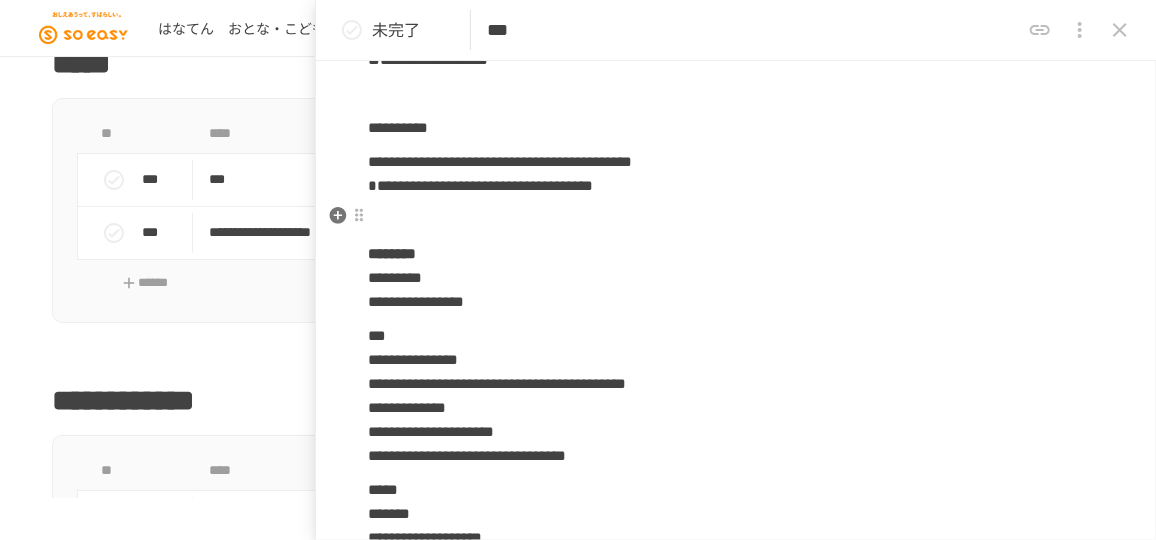 scroll, scrollTop: 892, scrollLeft: 0, axis: vertical 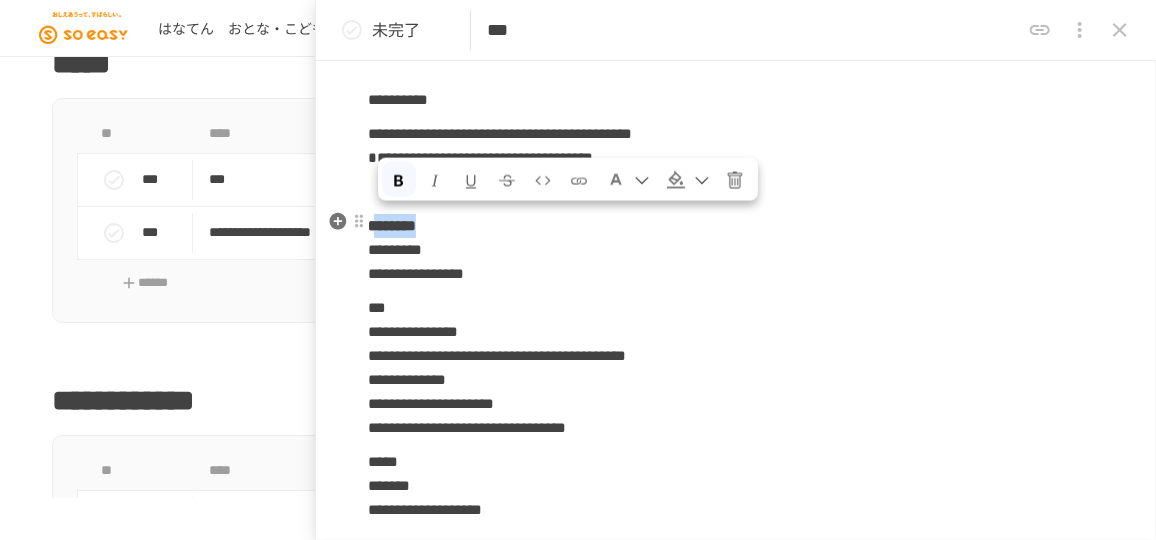 drag, startPoint x: 493, startPoint y: 218, endPoint x: 379, endPoint y: 223, distance: 114.1096 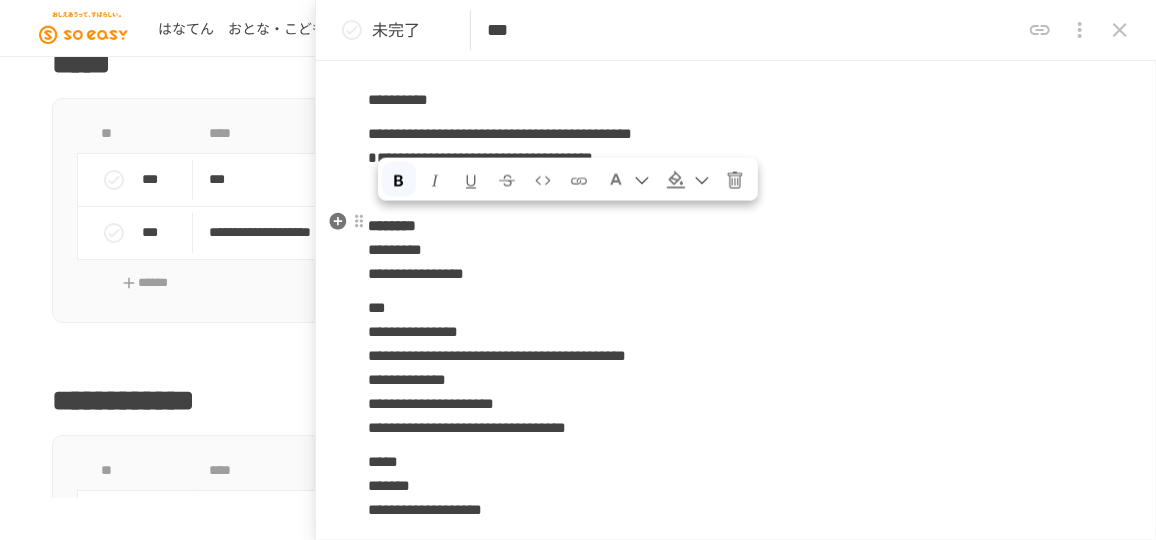 click on "********" at bounding box center [392, 225] 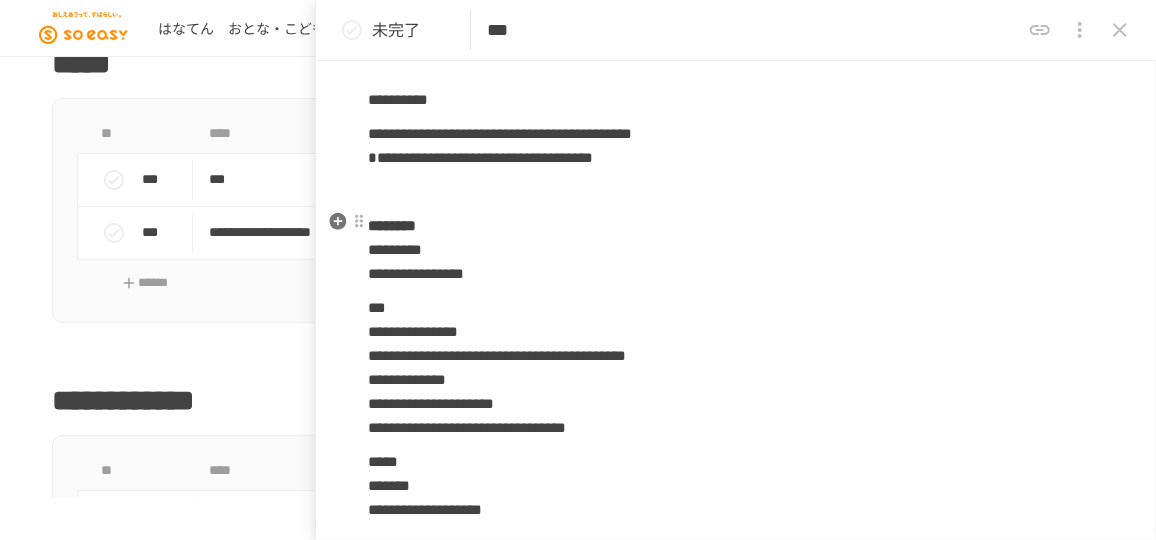 click on "********" at bounding box center (392, 225) 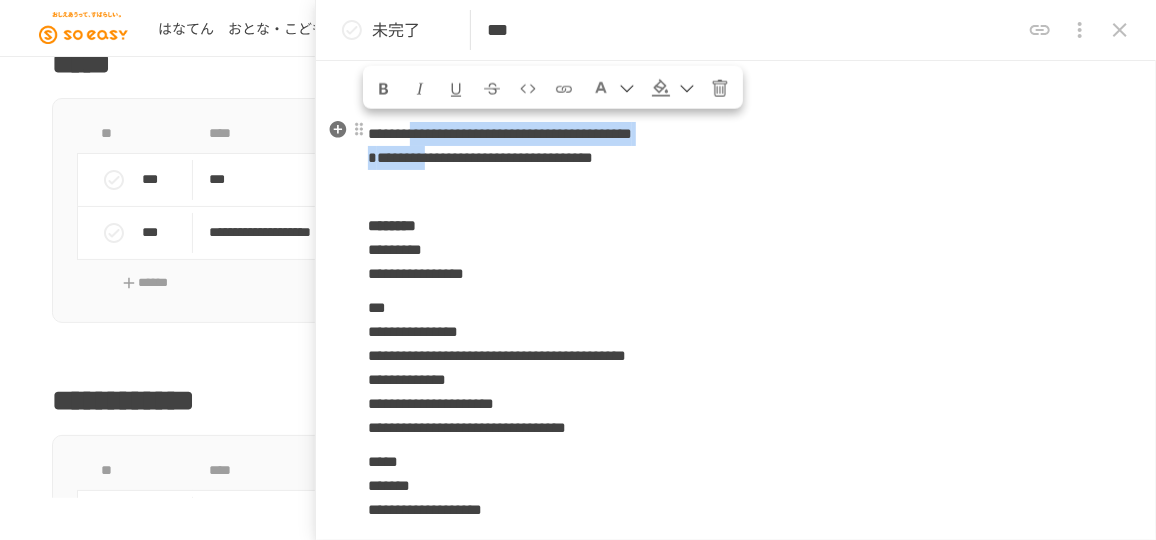 drag, startPoint x: 383, startPoint y: 221, endPoint x: 480, endPoint y: 142, distance: 125.09996 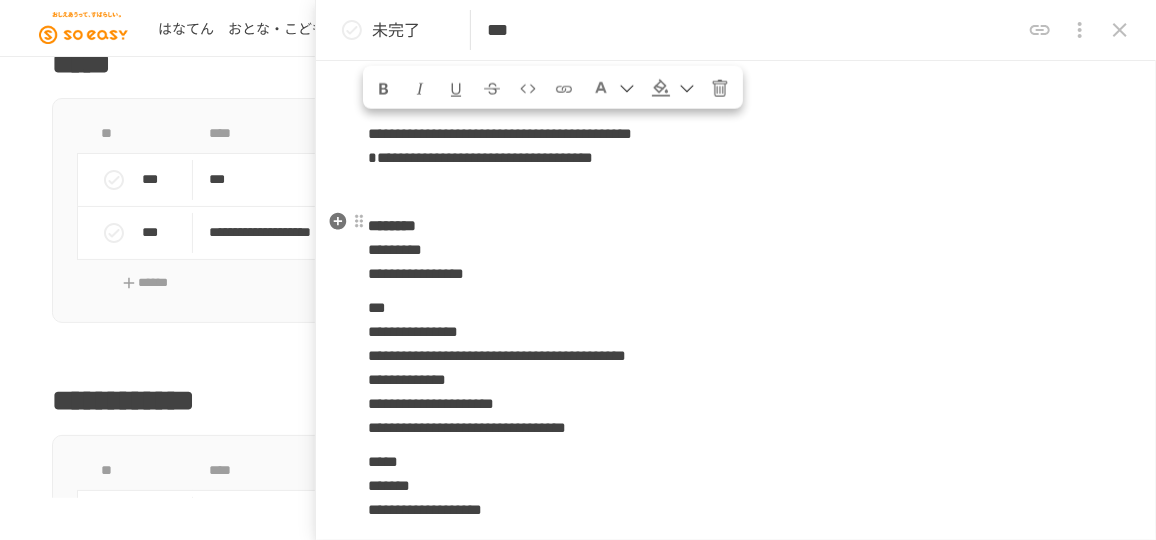 click on "**********" at bounding box center [736, 250] 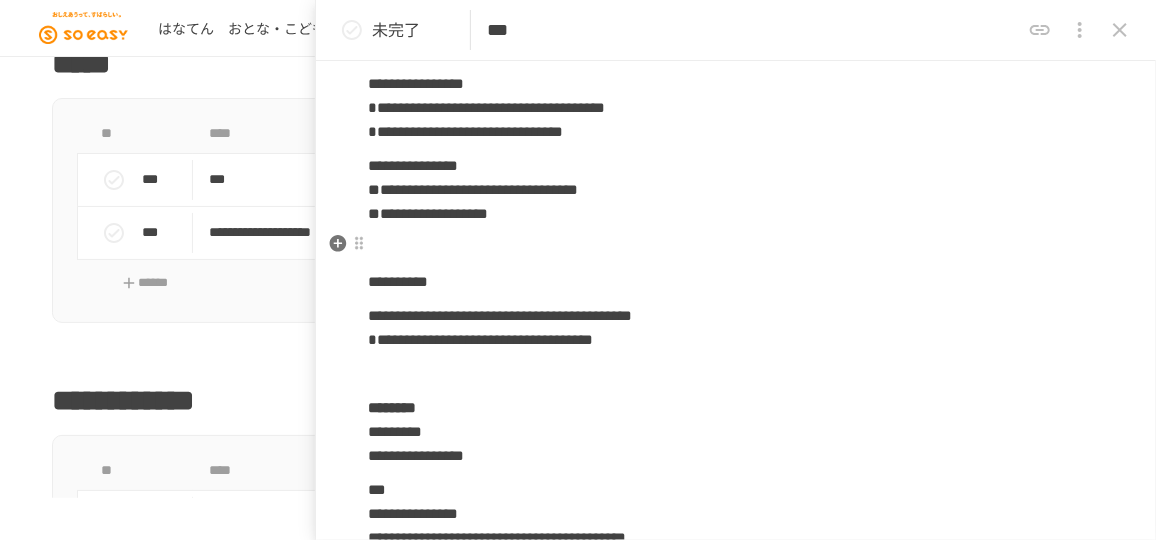 scroll, scrollTop: 528, scrollLeft: 0, axis: vertical 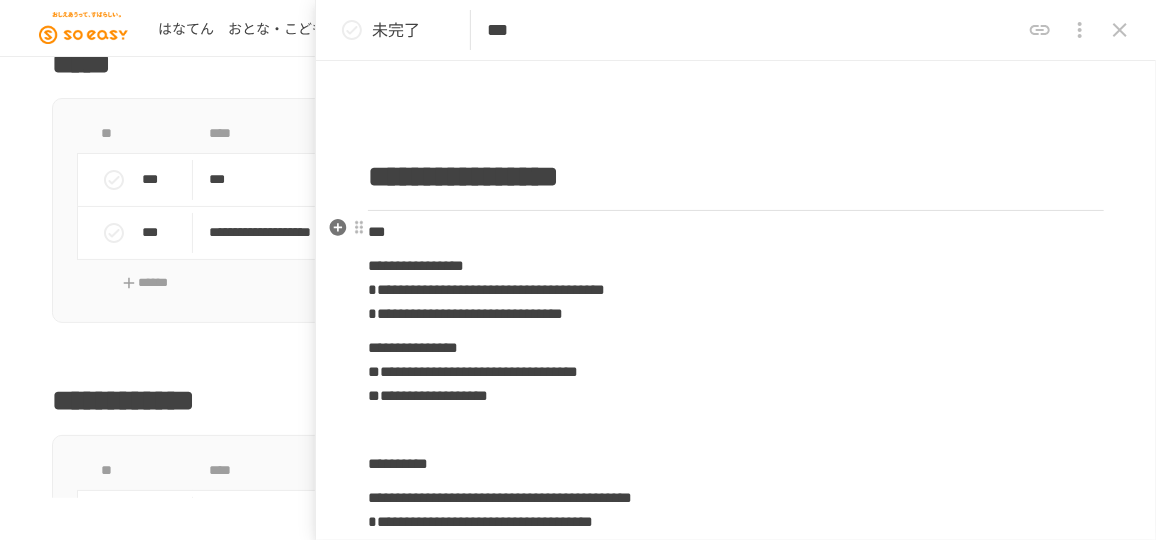 click on "***" at bounding box center [377, 231] 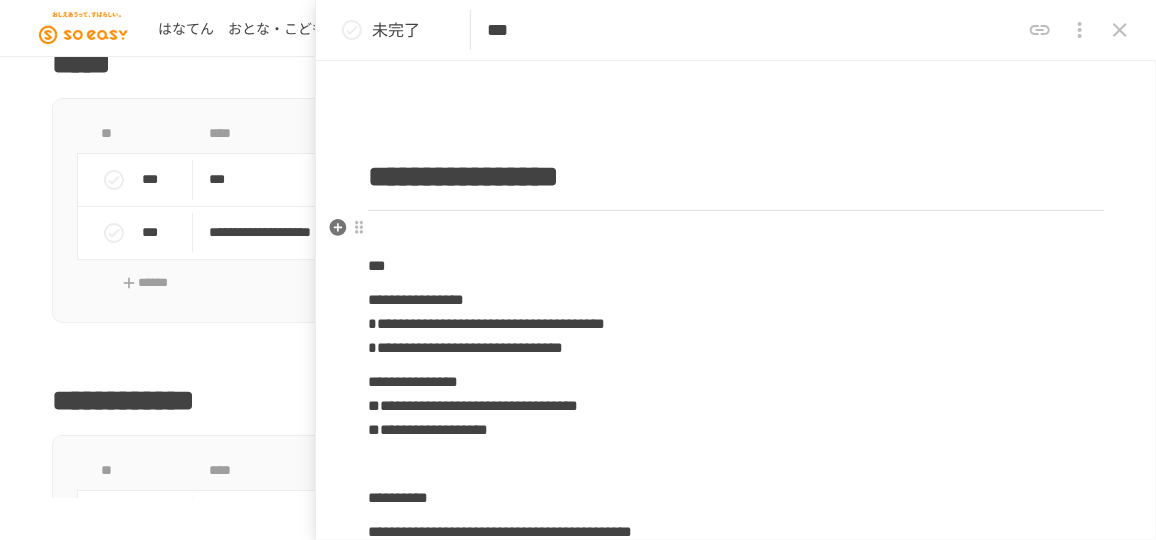 click at bounding box center [736, 232] 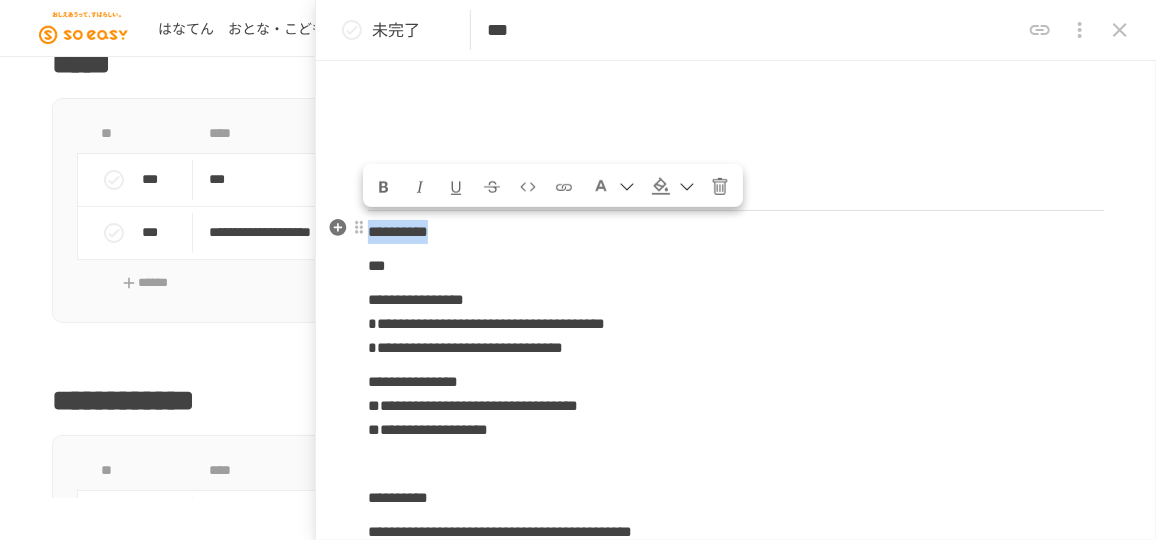 drag, startPoint x: 527, startPoint y: 220, endPoint x: 374, endPoint y: 226, distance: 153.1176 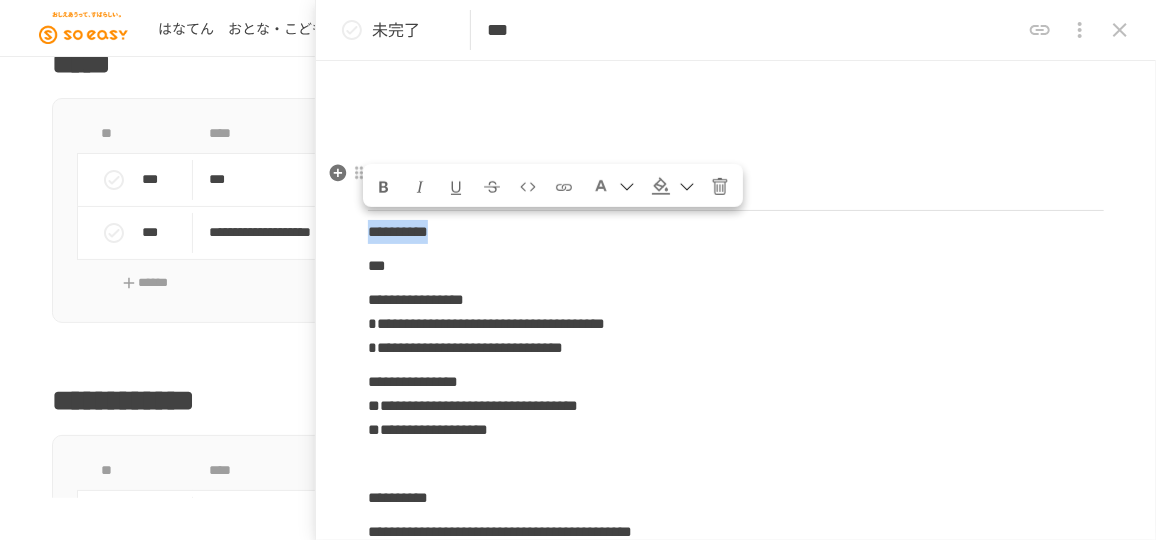 click at bounding box center [384, 187] 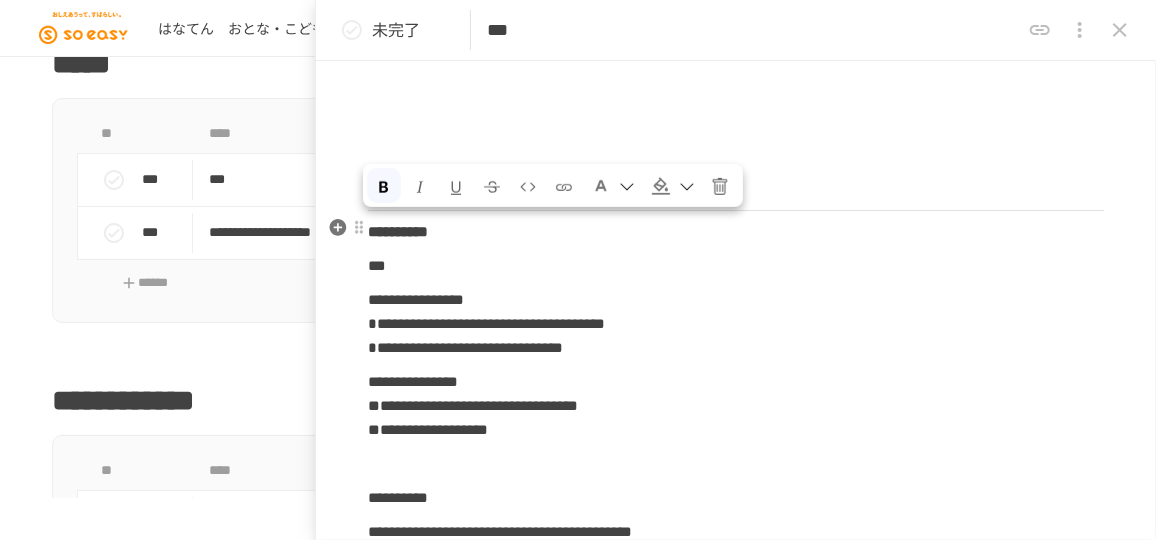 click on "**********" at bounding box center (736, 232) 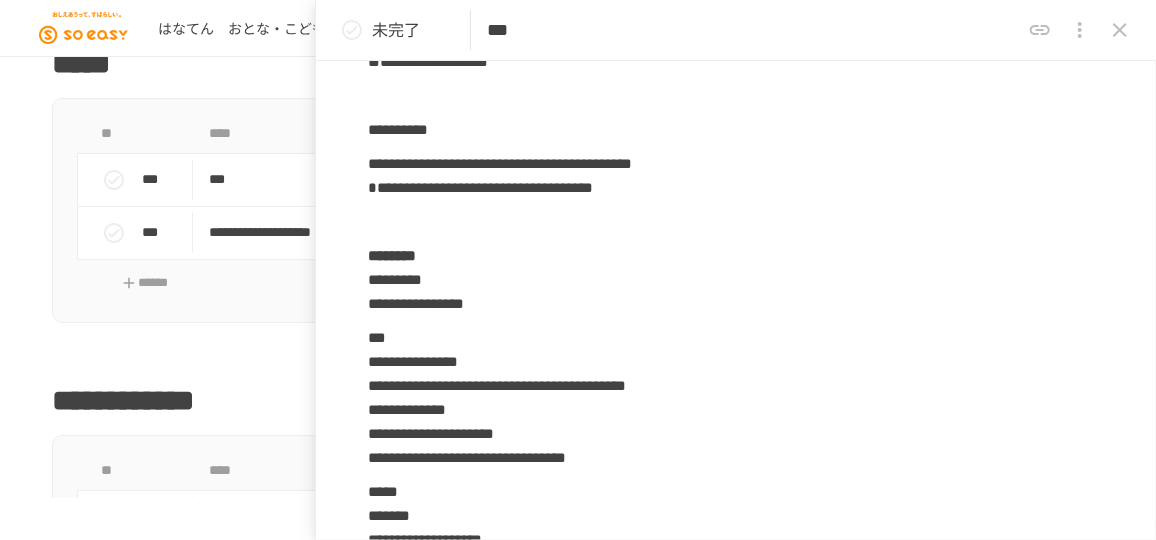 scroll, scrollTop: 1073, scrollLeft: 0, axis: vertical 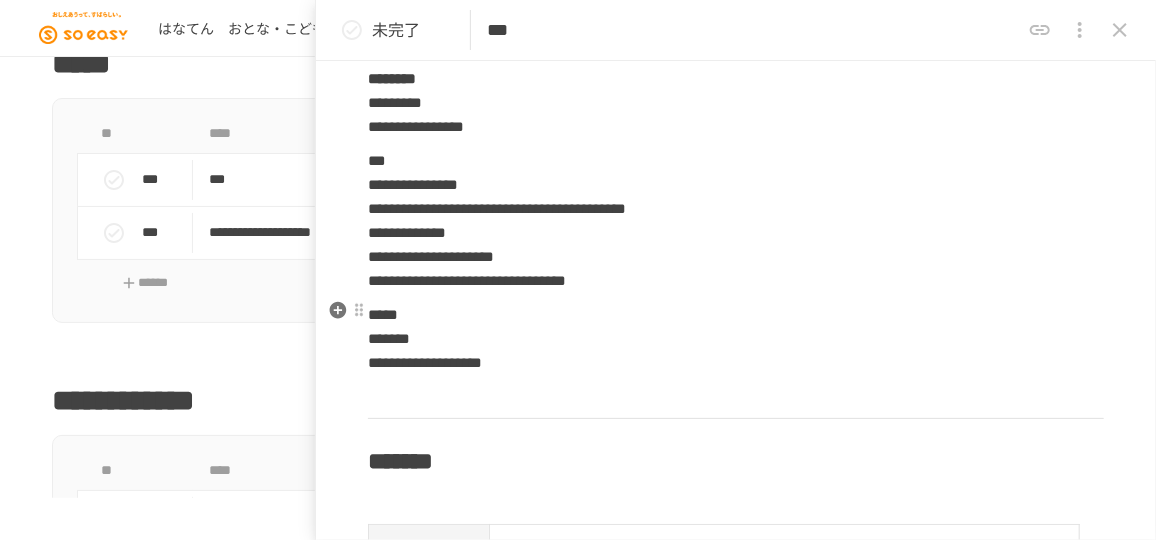 click on "**********" at bounding box center [736, 339] 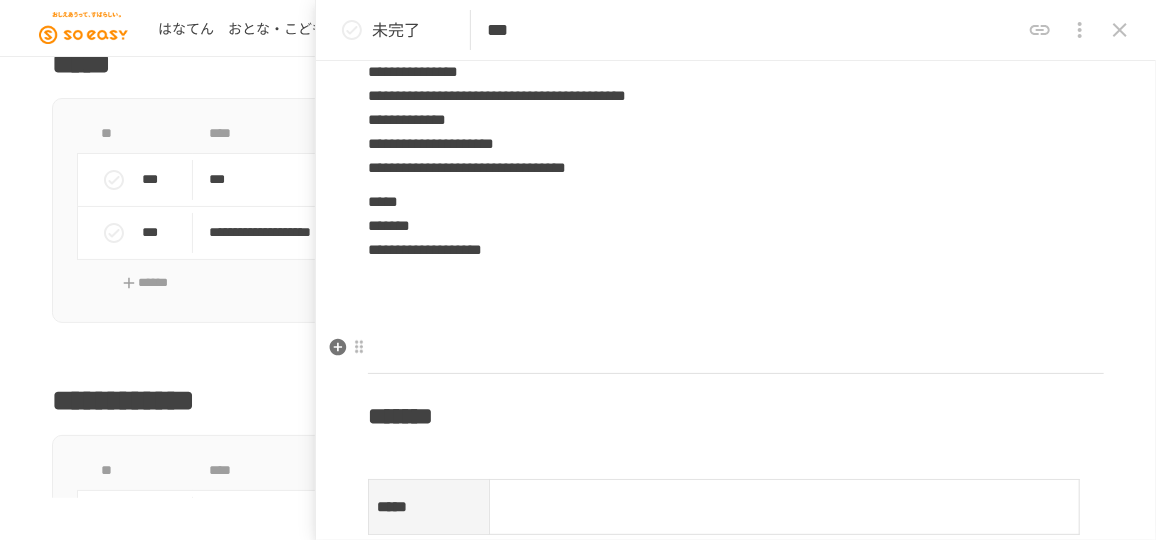 scroll, scrollTop: 1190, scrollLeft: 0, axis: vertical 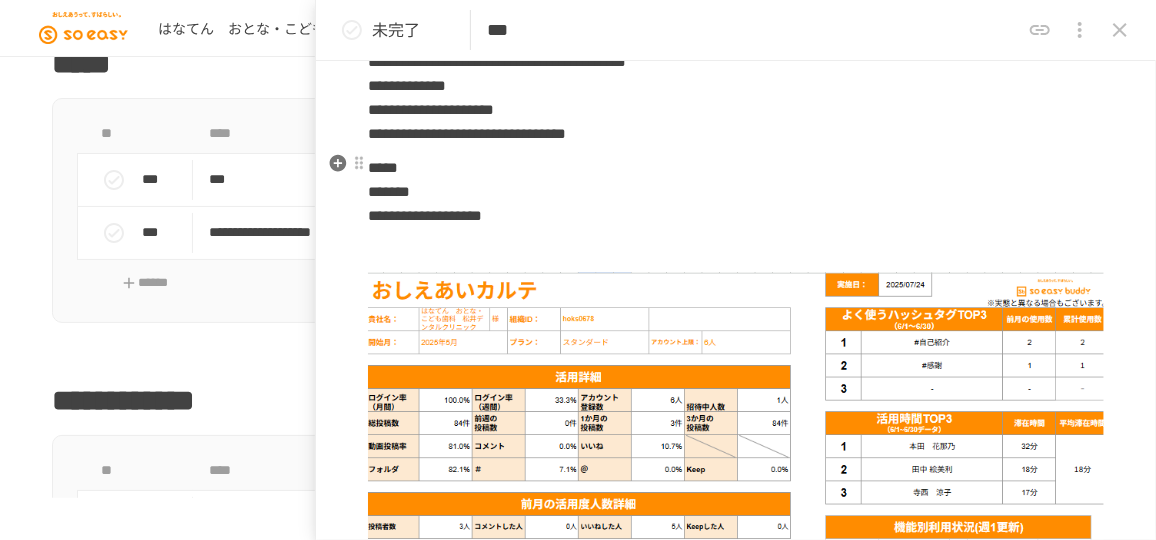 click on "**********" at bounding box center [736, 192] 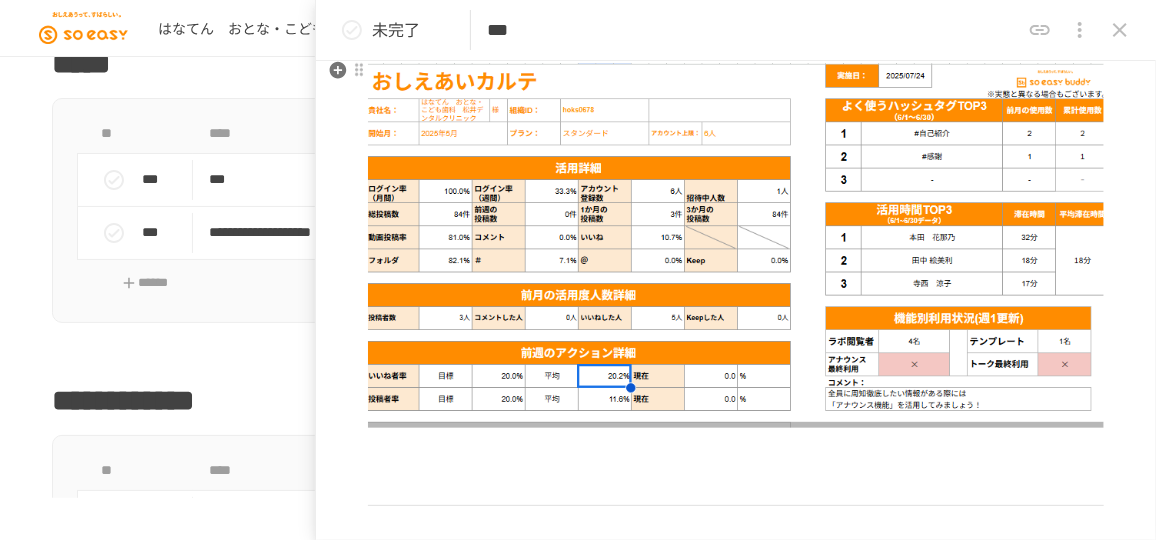 scroll, scrollTop: 1433, scrollLeft: 0, axis: vertical 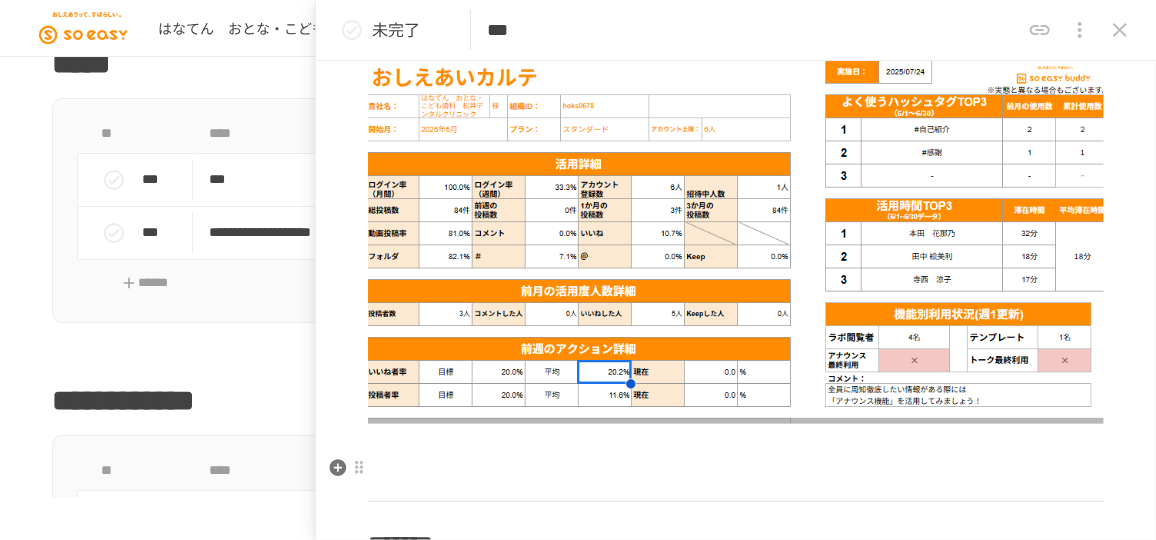 click at bounding box center [736, 480] 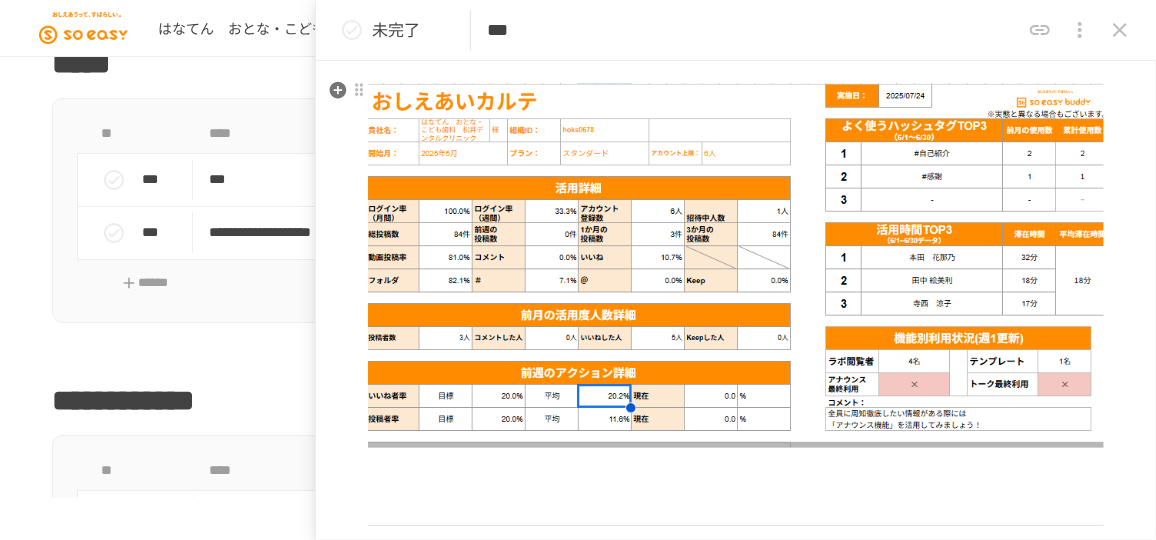 scroll, scrollTop: 1404, scrollLeft: 0, axis: vertical 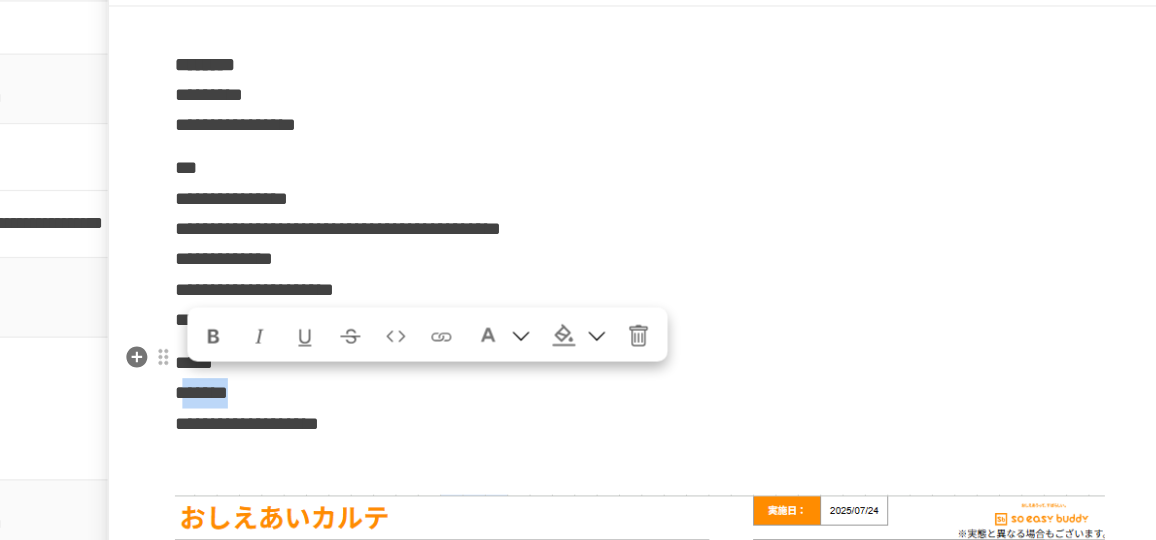 drag, startPoint x: 478, startPoint y: 364, endPoint x: 382, endPoint y: 363, distance: 96.00521 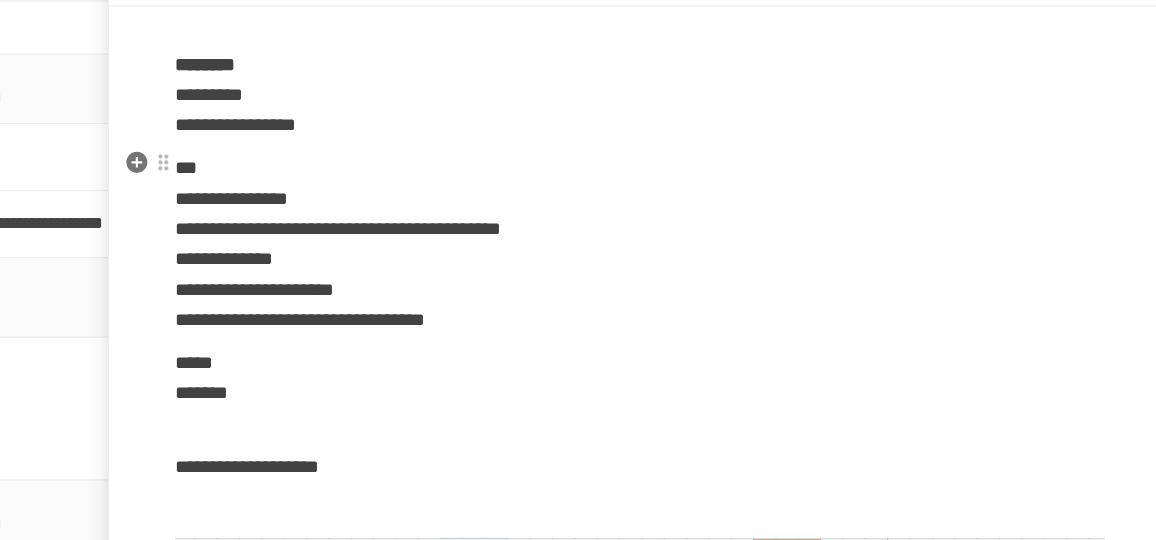 click on "**********" at bounding box center (736, 249) 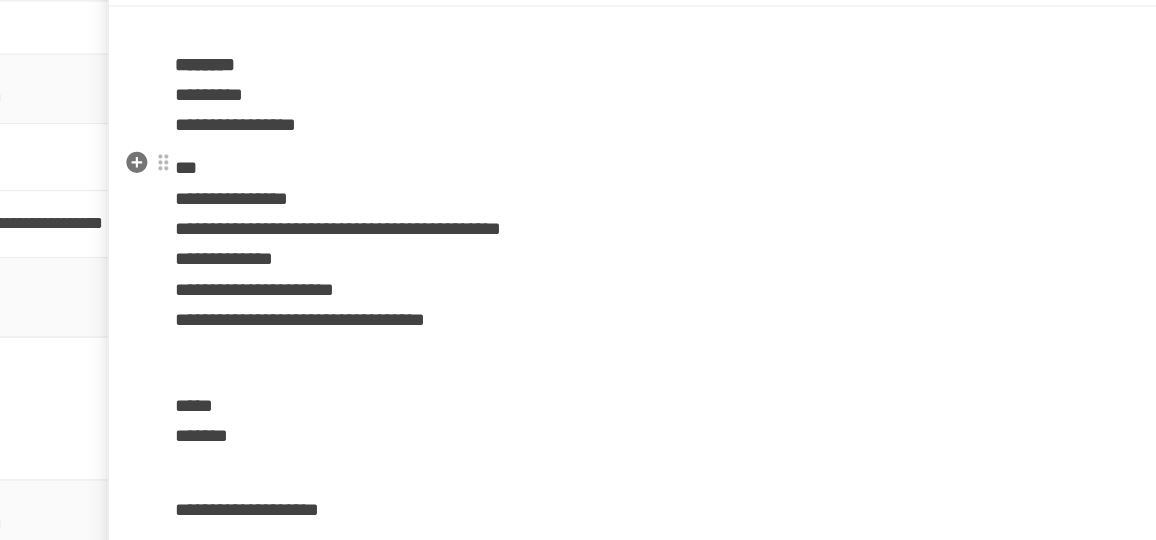 click on "**********" at bounding box center (736, 249) 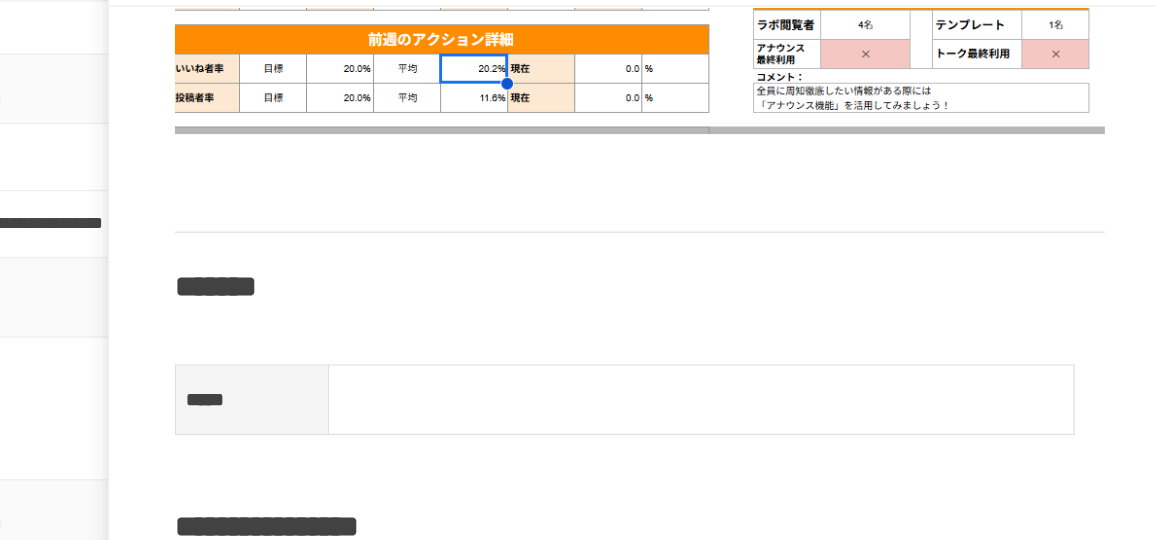 scroll, scrollTop: 1764, scrollLeft: 0, axis: vertical 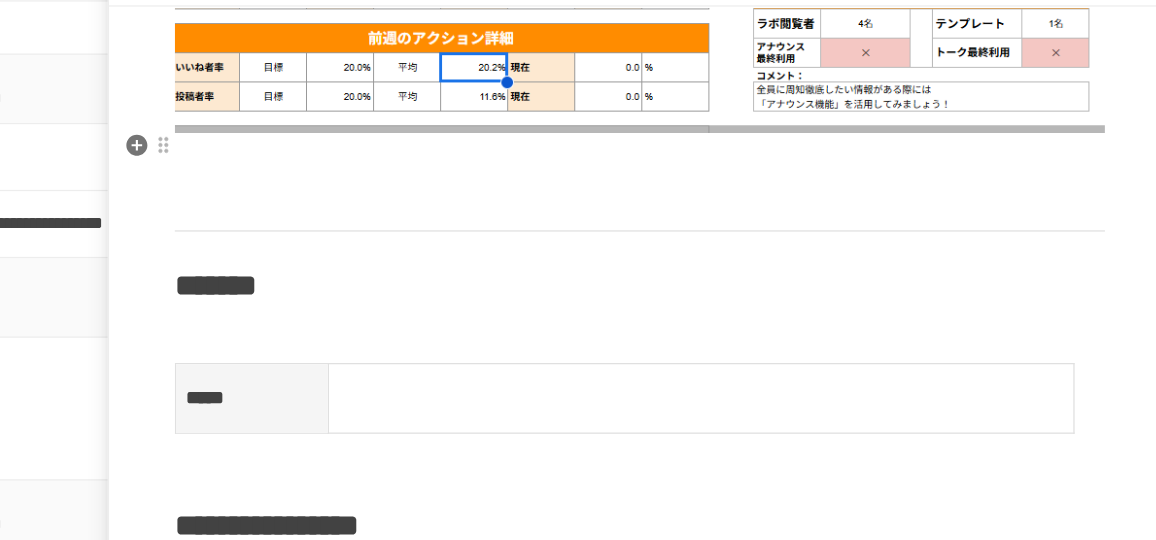 click at bounding box center [736, 217] 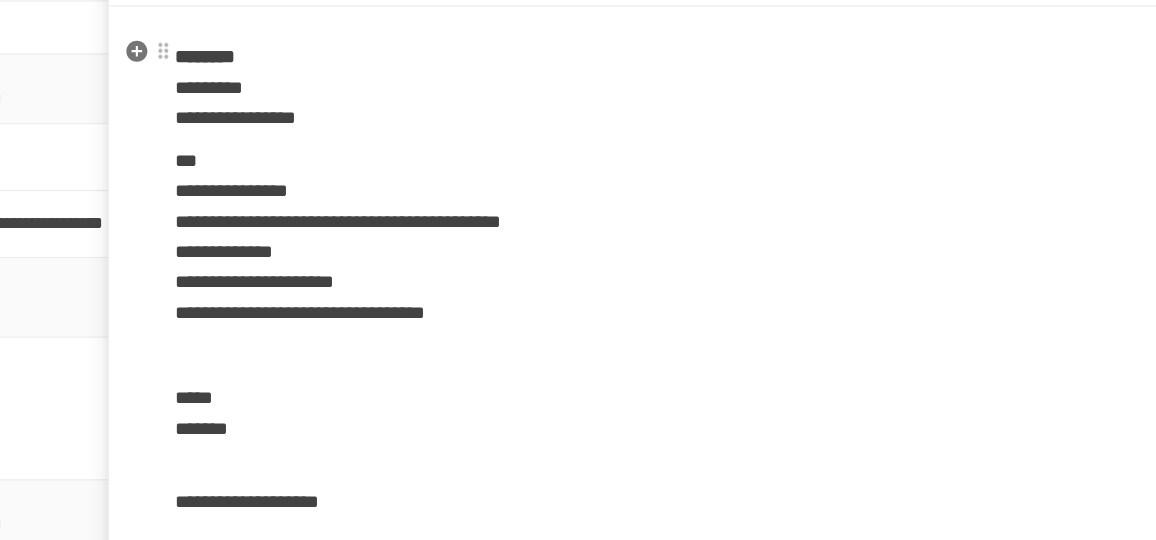 scroll, scrollTop: 1055, scrollLeft: 0, axis: vertical 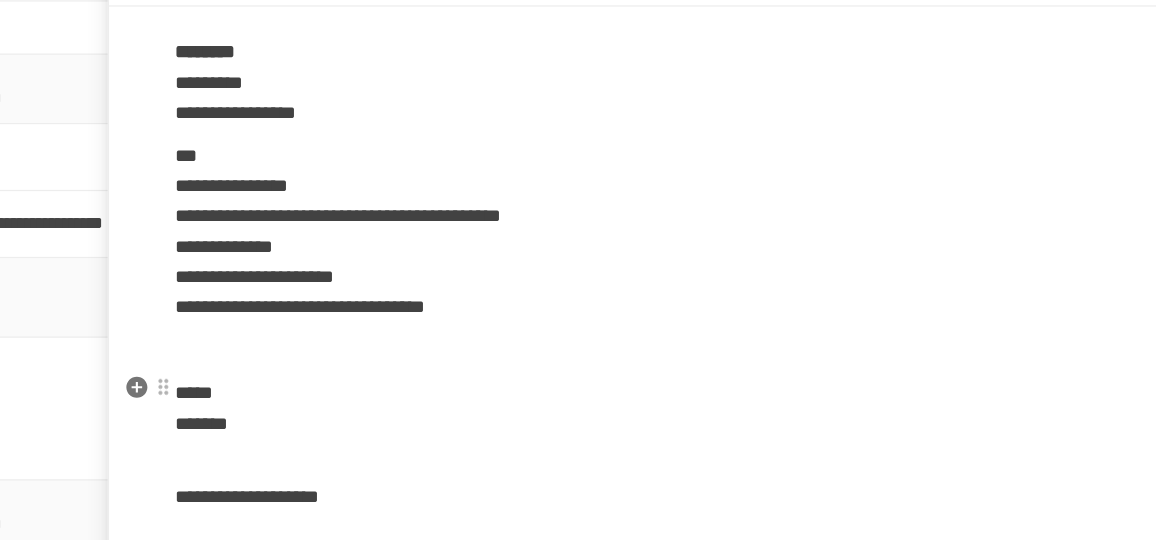 click on "**********" at bounding box center [736, 1633] 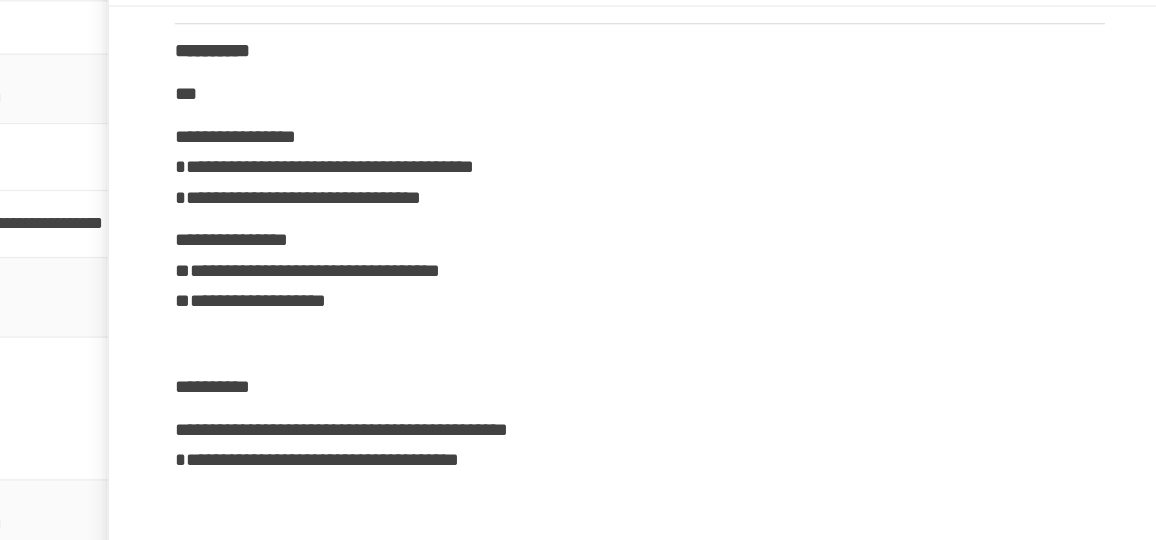 scroll, scrollTop: 623, scrollLeft: 0, axis: vertical 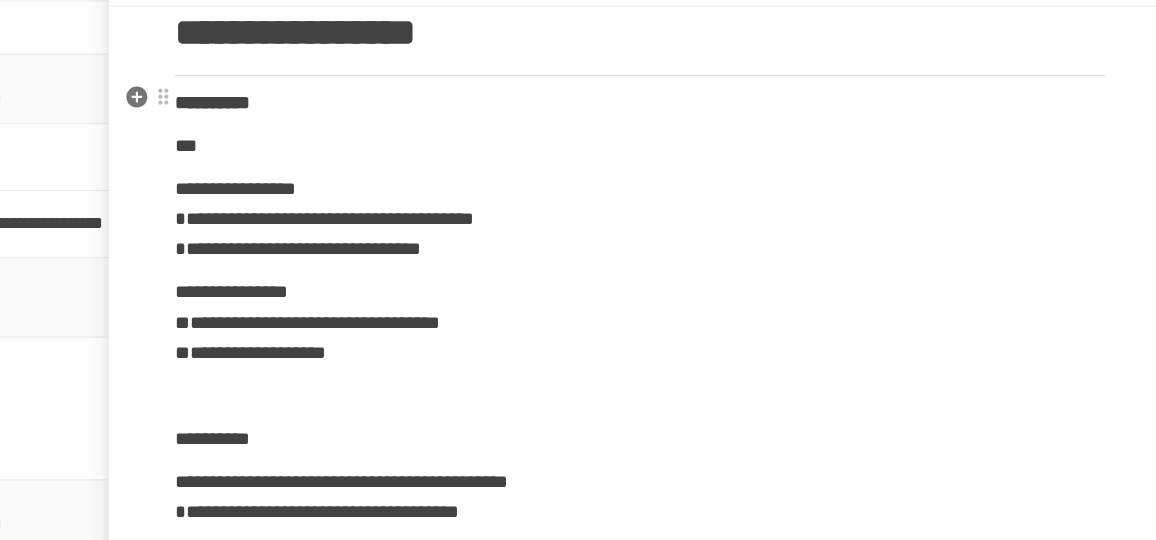 click on "**********" at bounding box center (398, 136) 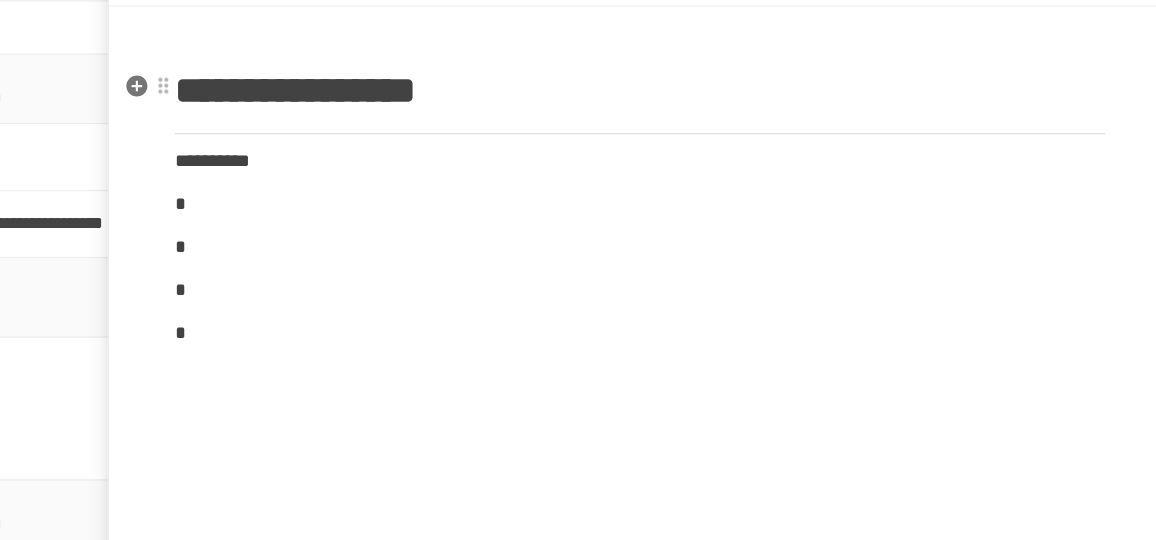 scroll, scrollTop: 552, scrollLeft: 0, axis: vertical 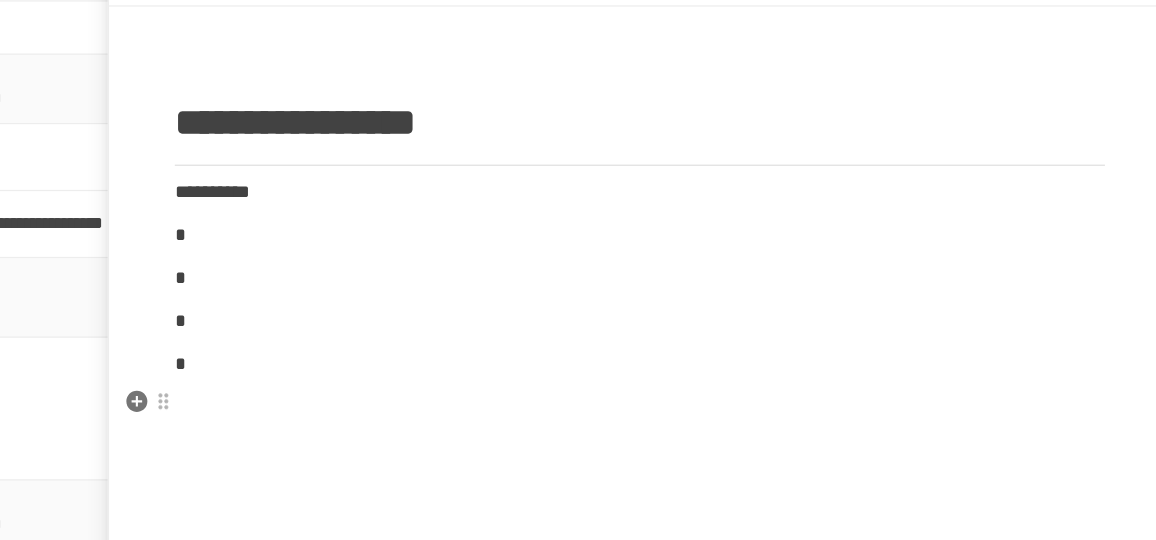click at bounding box center (736, 378) 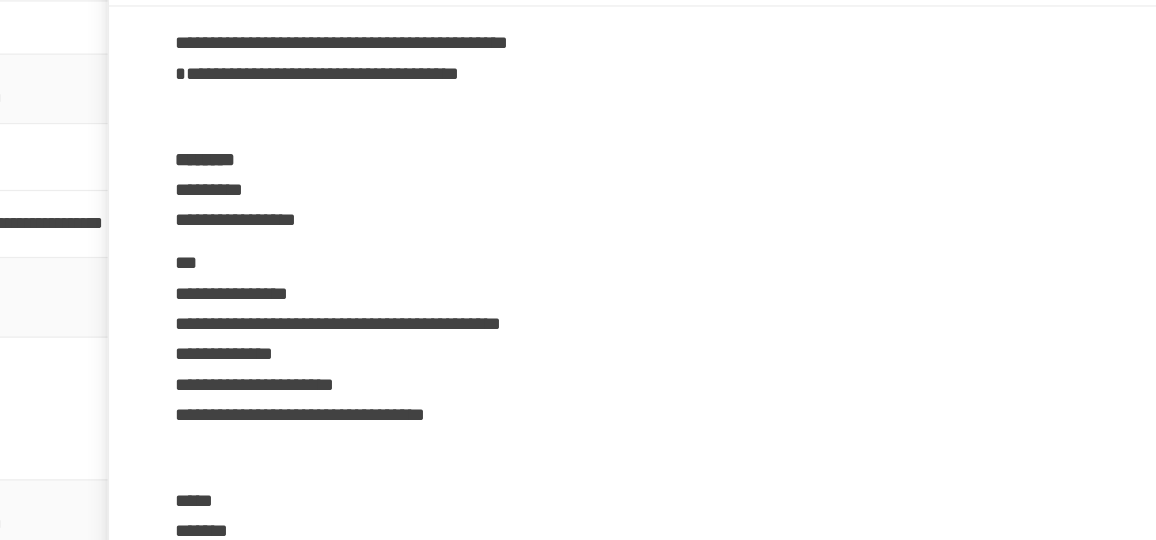 scroll, scrollTop: 1486, scrollLeft: 0, axis: vertical 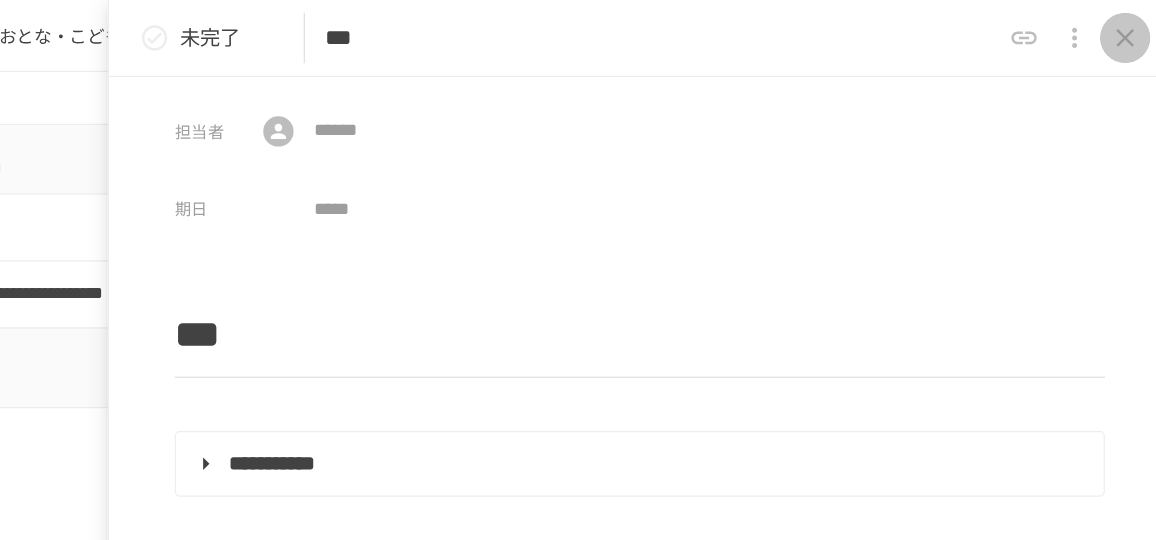 click 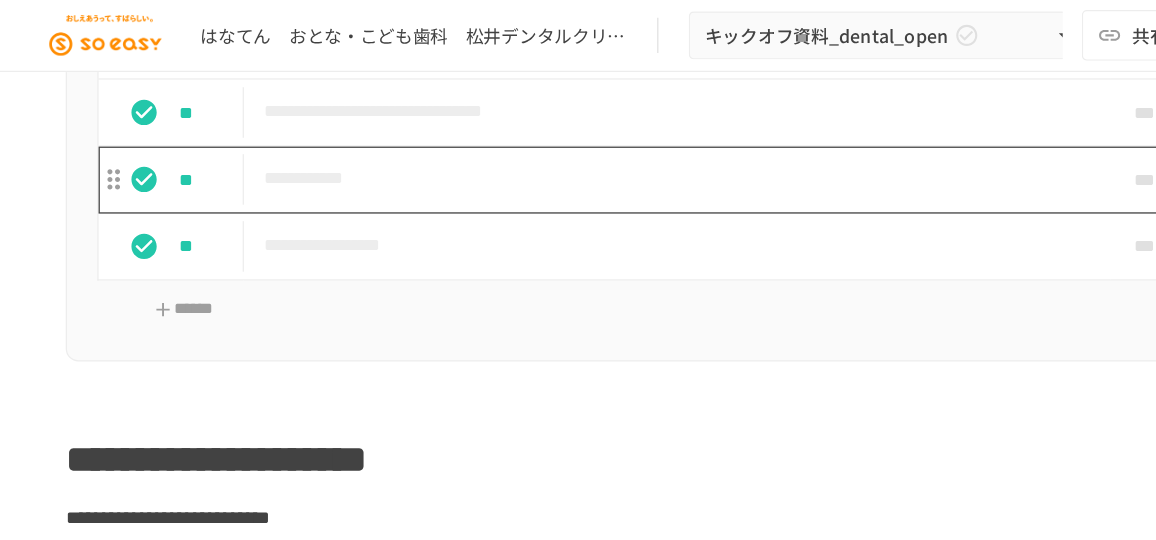 scroll, scrollTop: 2019, scrollLeft: 0, axis: vertical 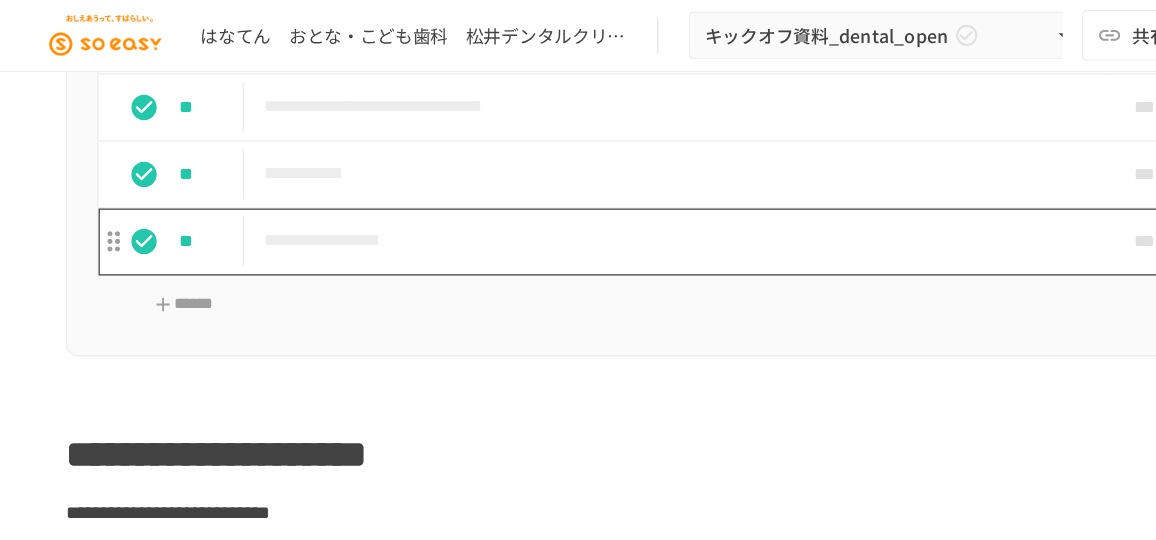 click on "**********" at bounding box center (530, 190) 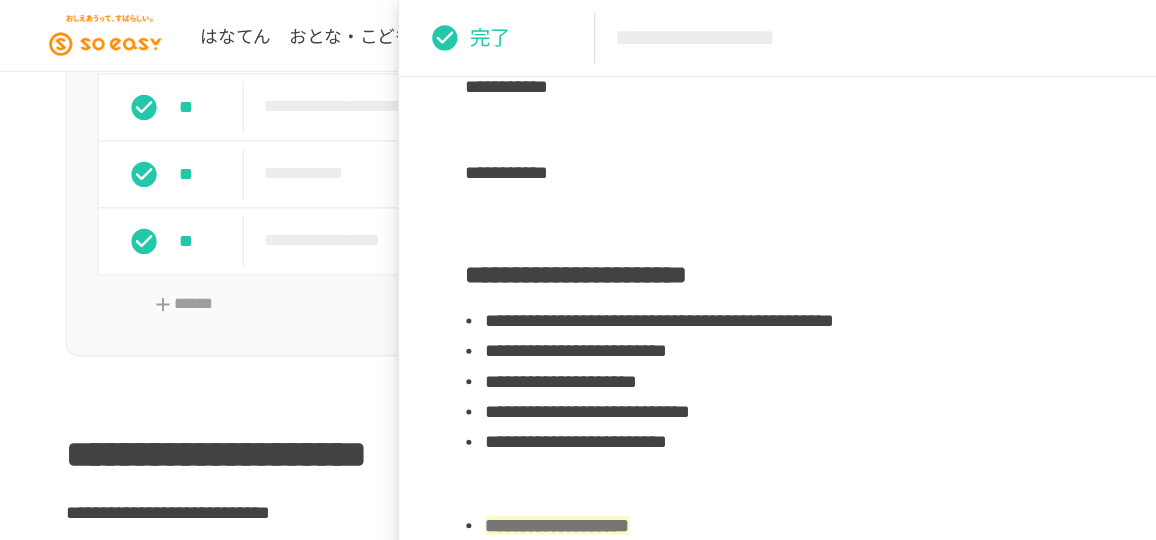 scroll, scrollTop: 1294, scrollLeft: 0, axis: vertical 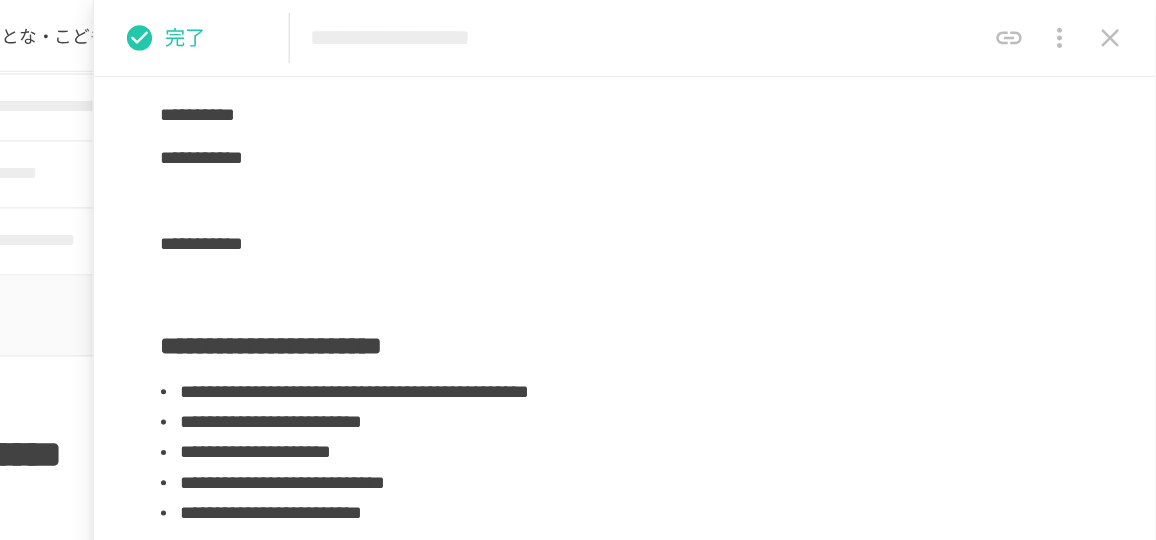 click 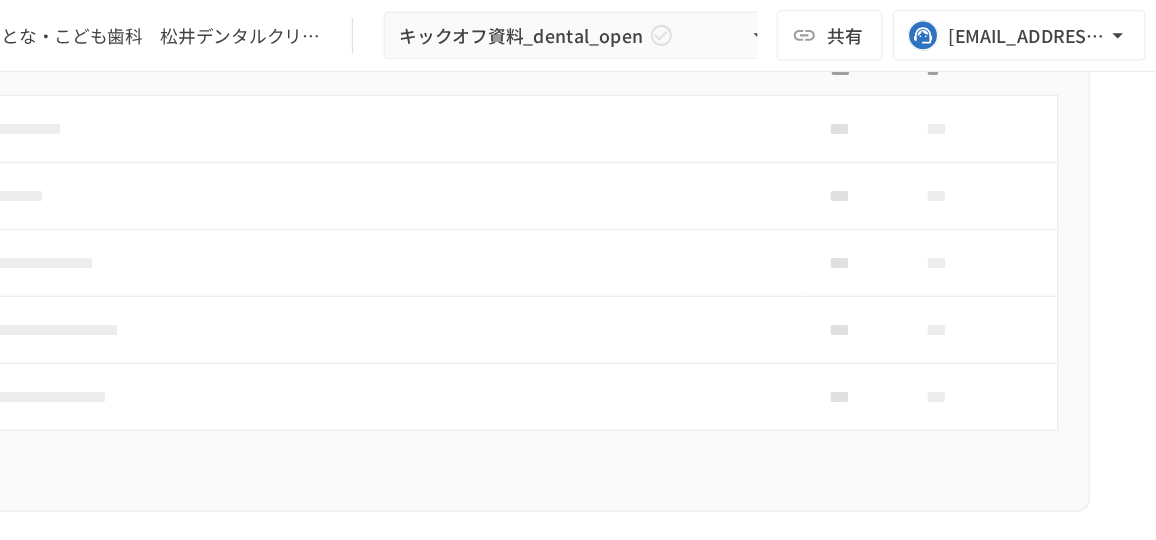 scroll, scrollTop: 1361, scrollLeft: 0, axis: vertical 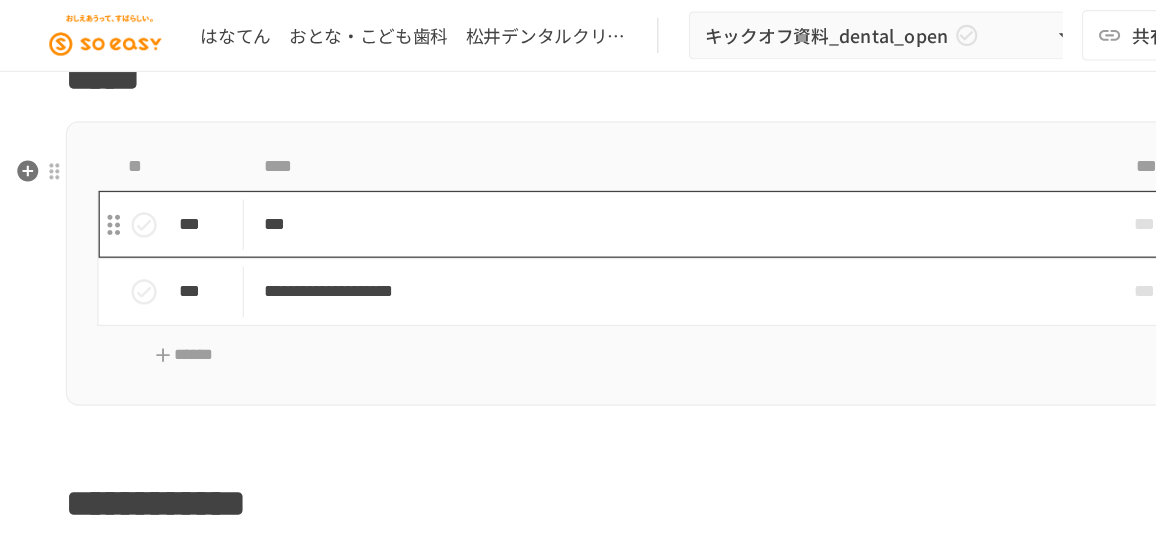 click on "***" at bounding box center [530, 177] 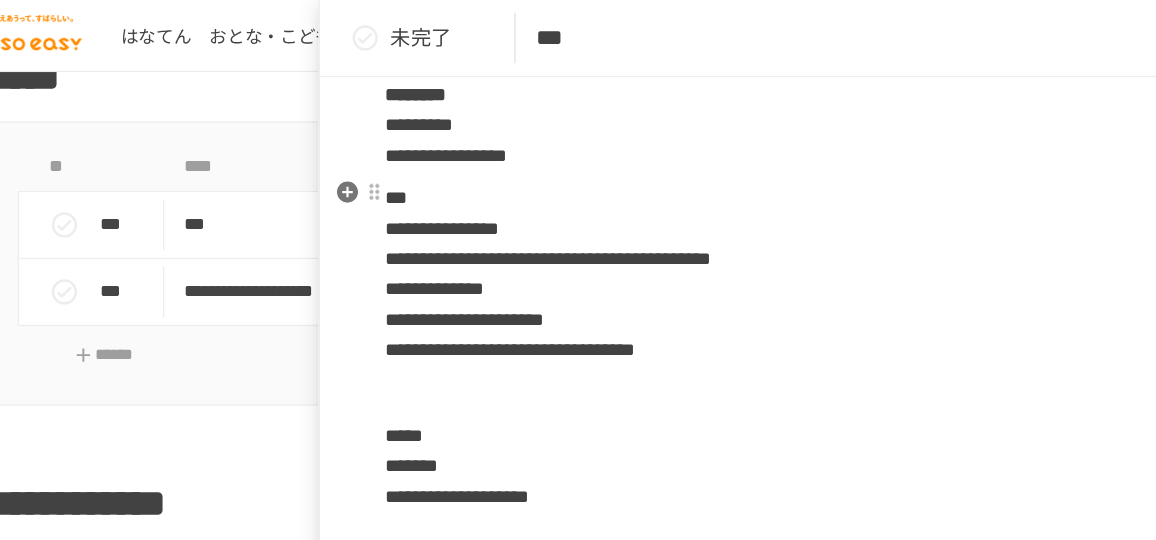 scroll, scrollTop: 1383, scrollLeft: 0, axis: vertical 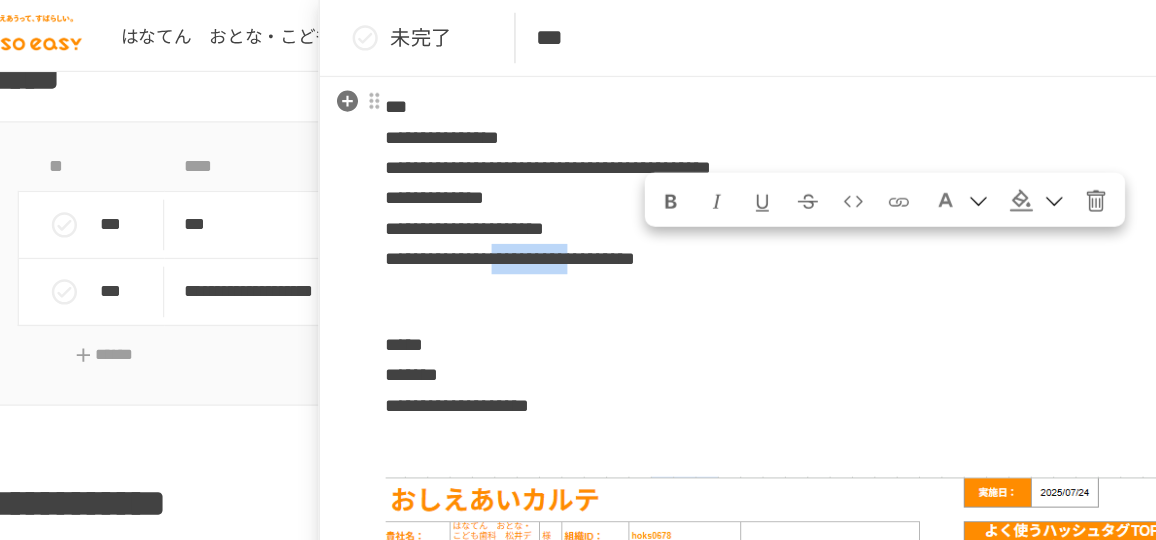 drag, startPoint x: 581, startPoint y: 203, endPoint x: 722, endPoint y: 205, distance: 141.01419 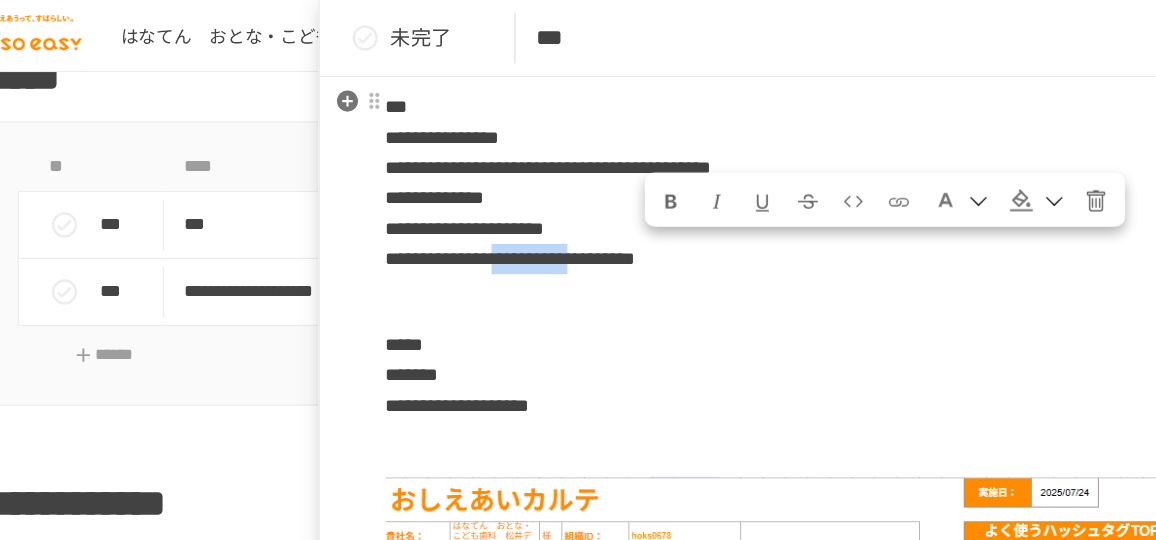 click on "**********" at bounding box center [467, 204] 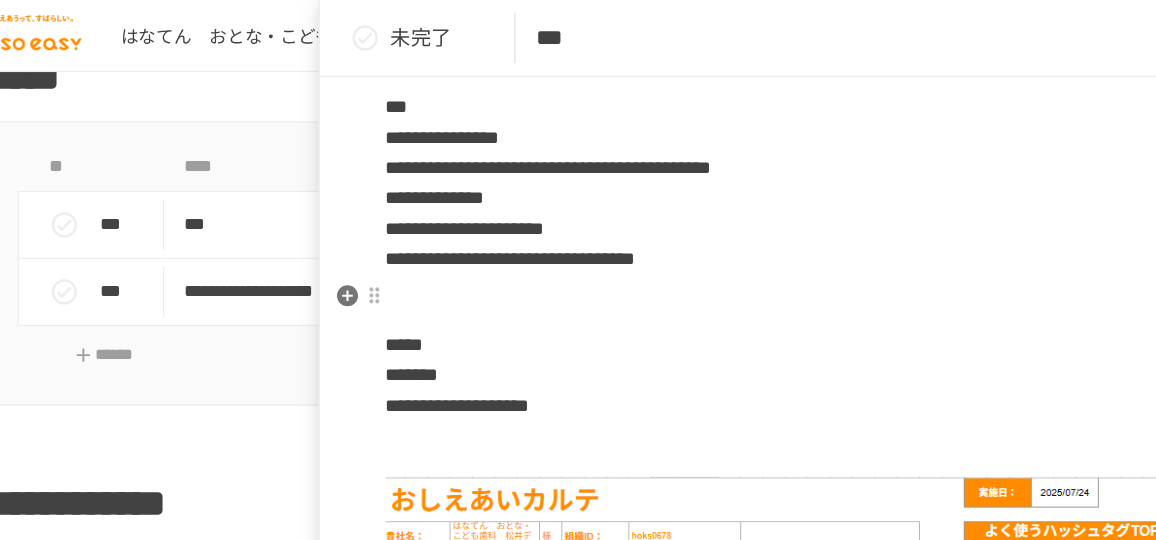 click at bounding box center (736, 239) 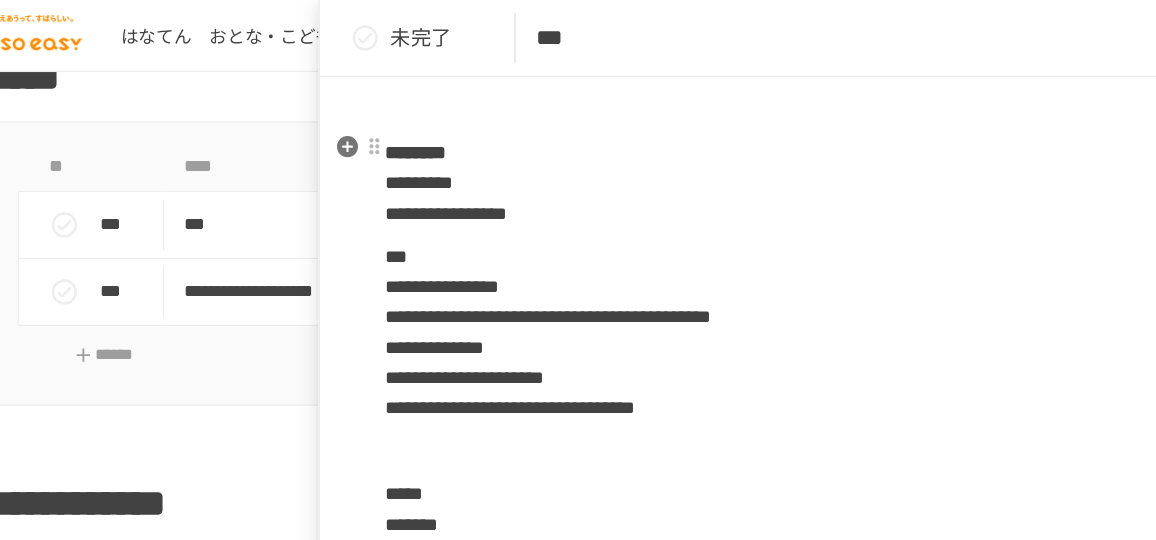 scroll, scrollTop: 1311, scrollLeft: 0, axis: vertical 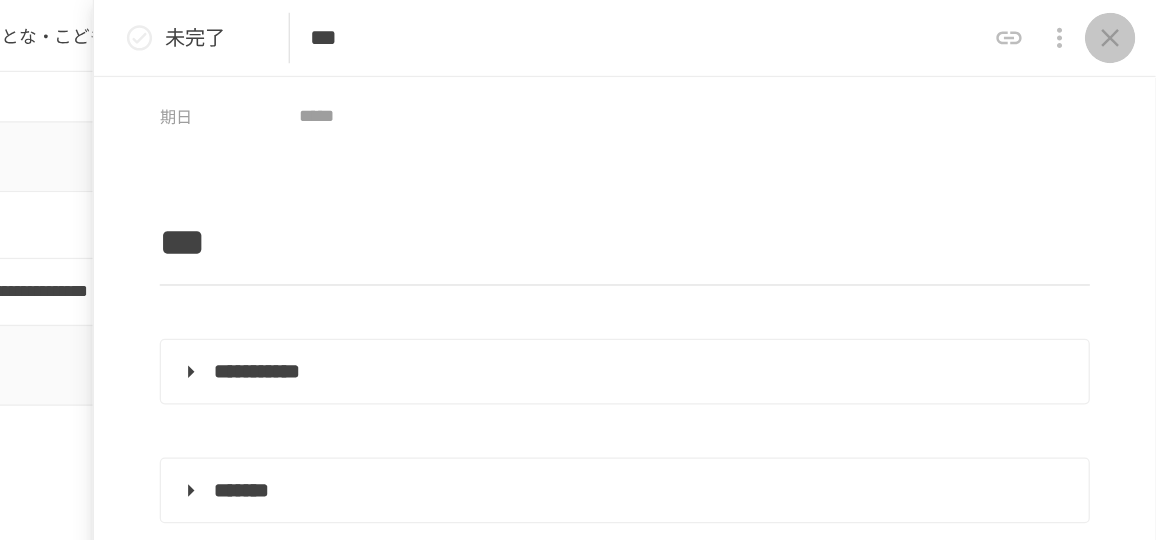 click 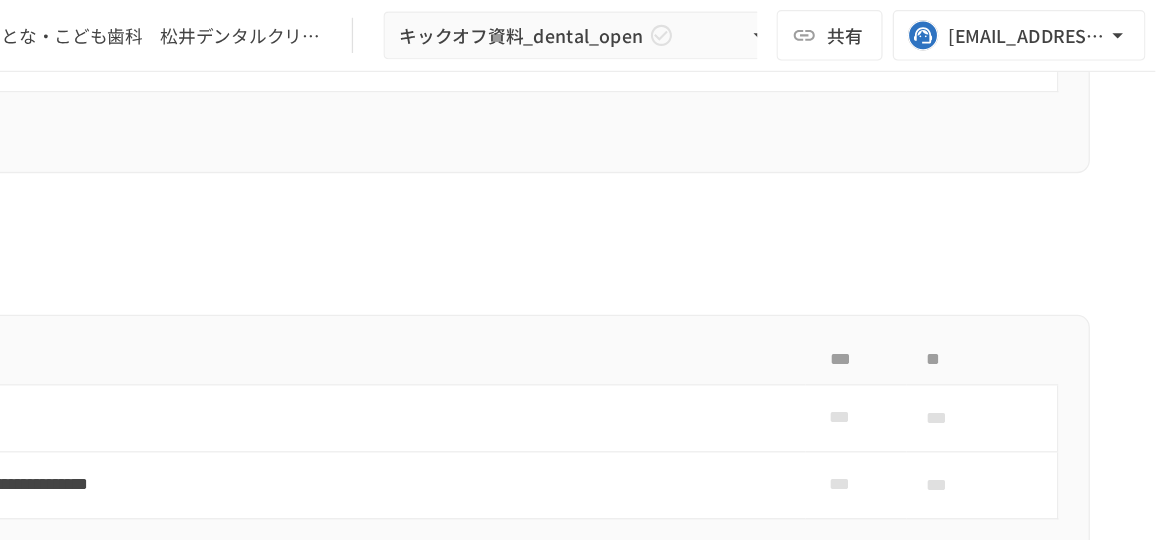 scroll, scrollTop: 4299, scrollLeft: 0, axis: vertical 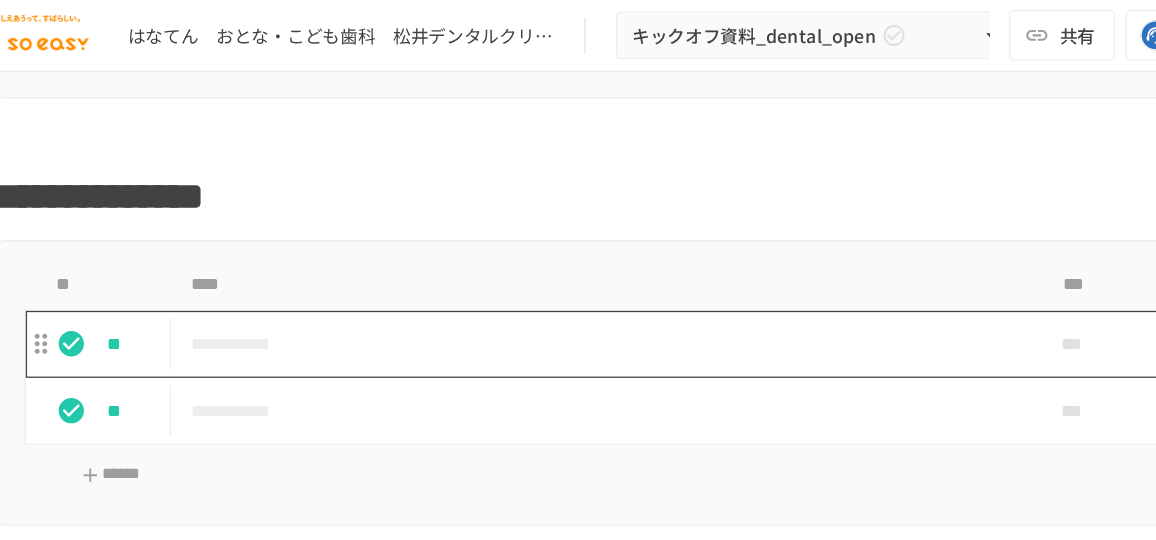 click on "**********" at bounding box center (530, 272) 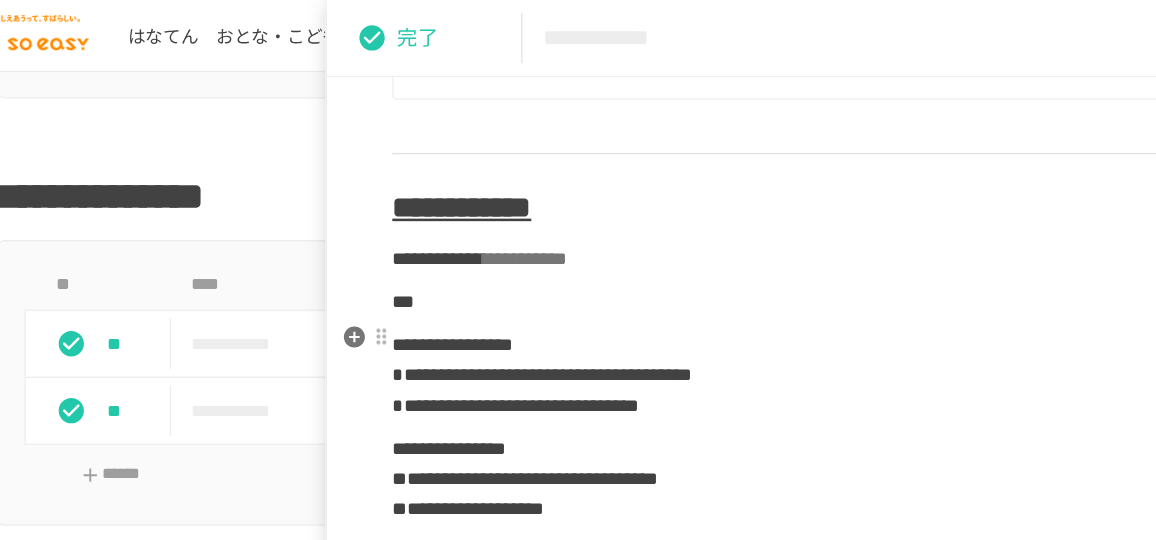 scroll, scrollTop: 863, scrollLeft: 0, axis: vertical 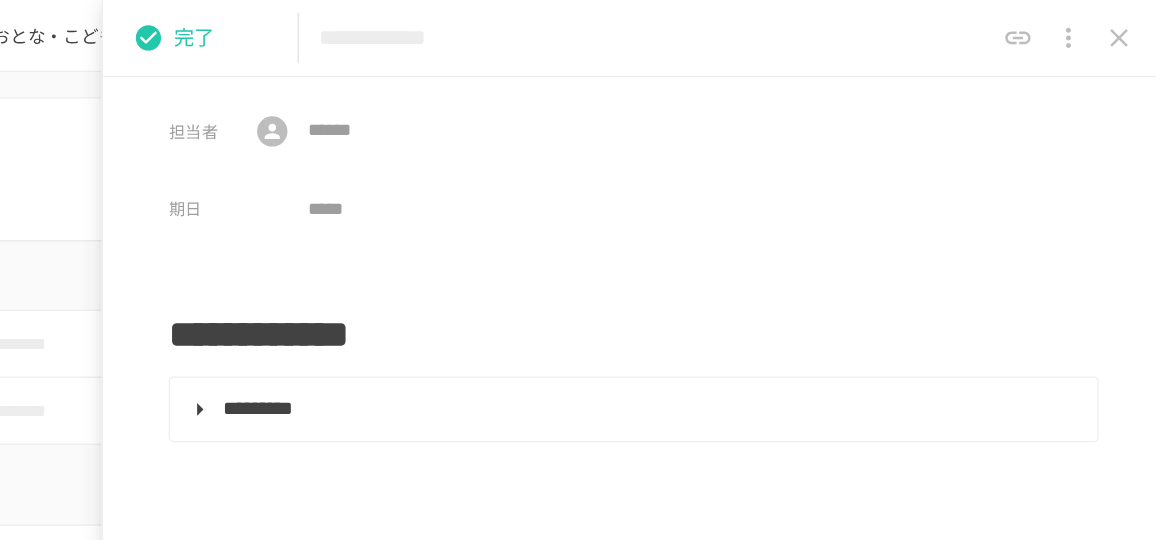 click 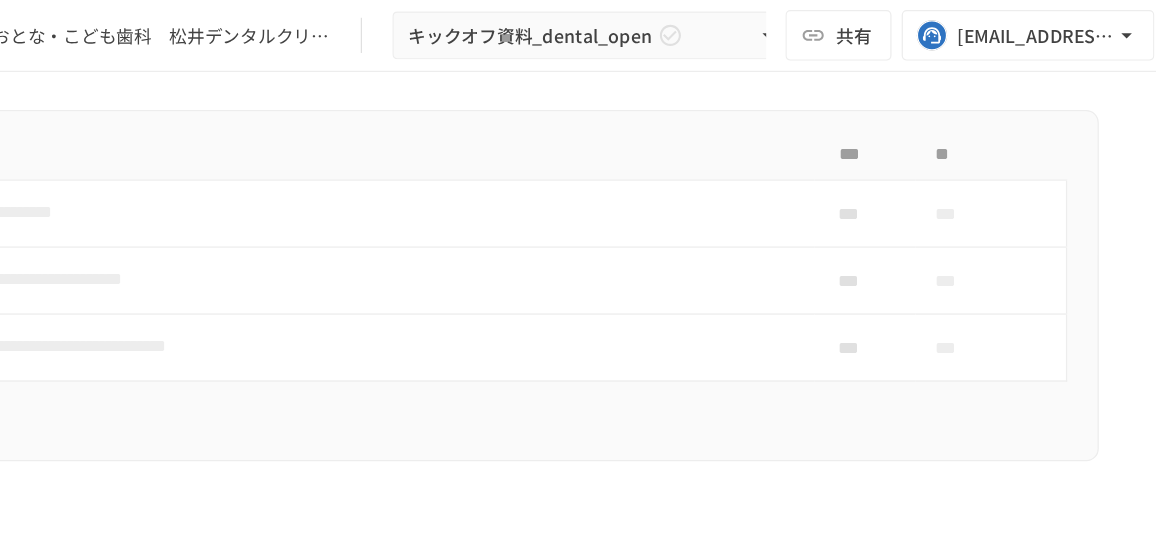 scroll, scrollTop: 2359, scrollLeft: 0, axis: vertical 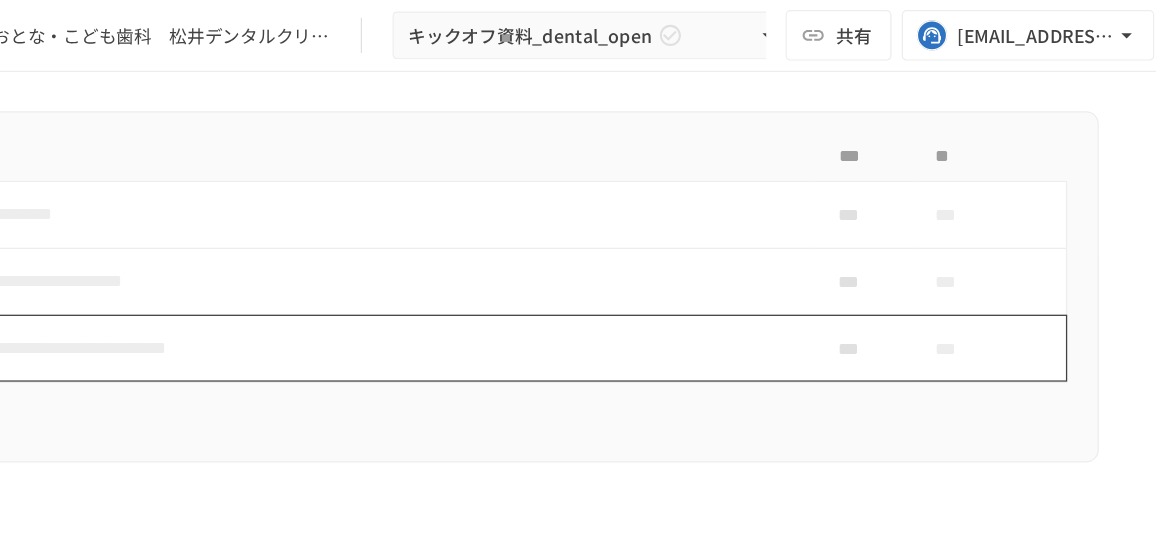 click on "**********" at bounding box center [530, 275] 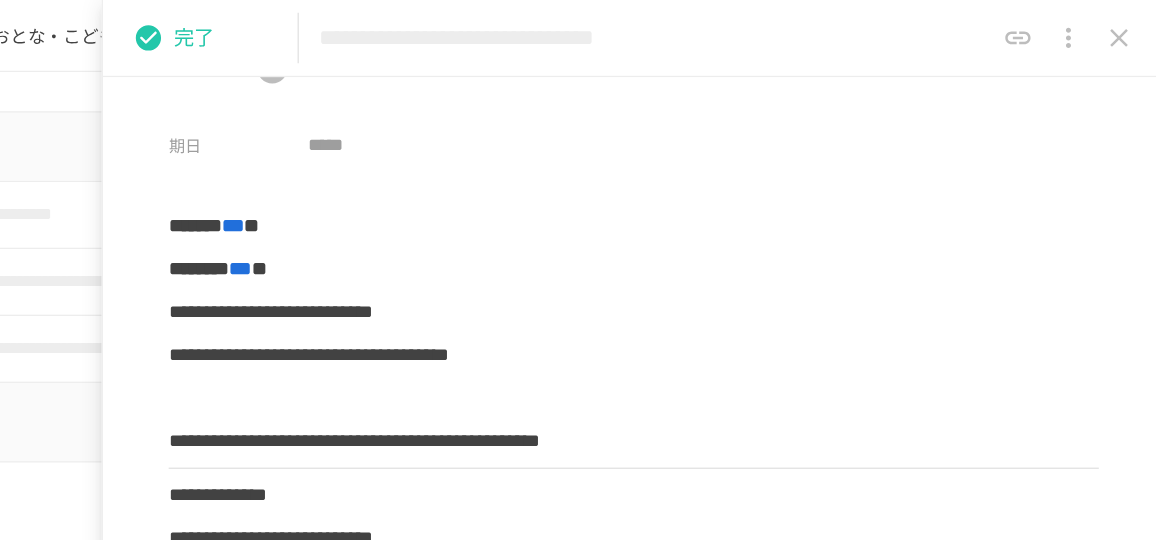 scroll, scrollTop: 0, scrollLeft: 0, axis: both 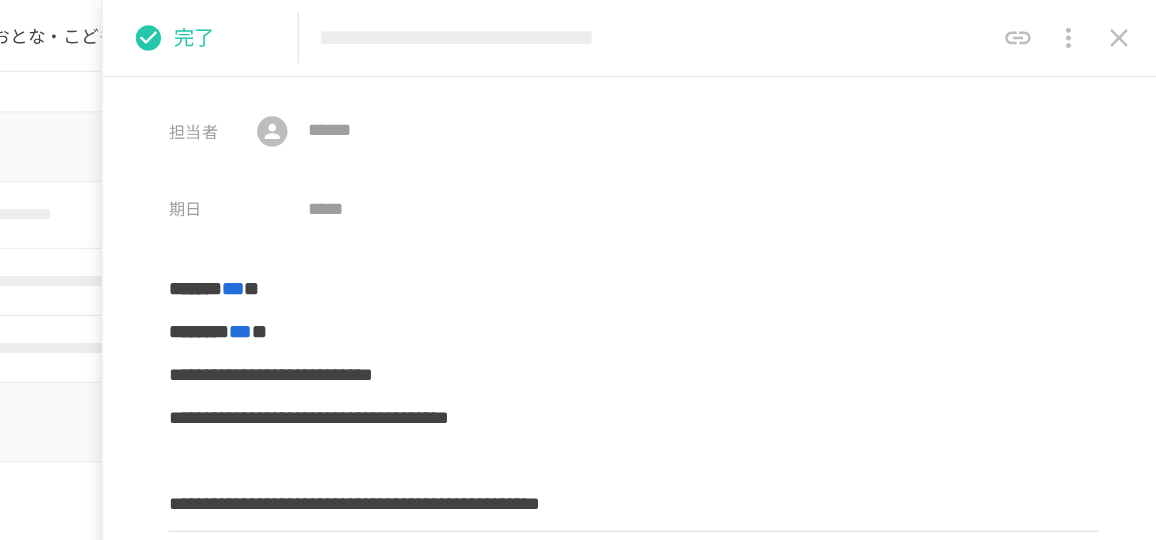 click 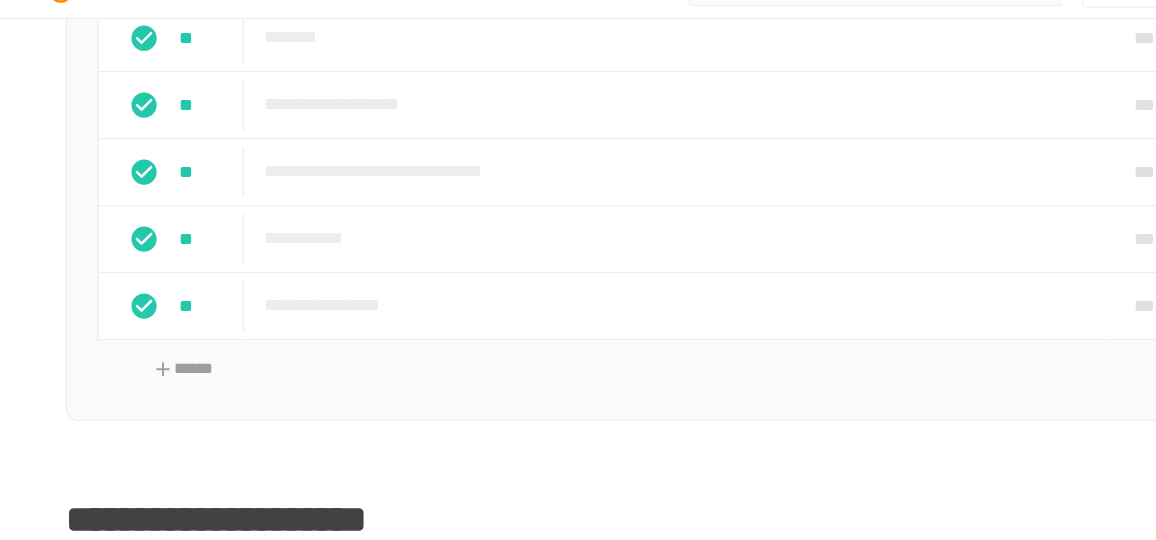scroll, scrollTop: 1928, scrollLeft: 0, axis: vertical 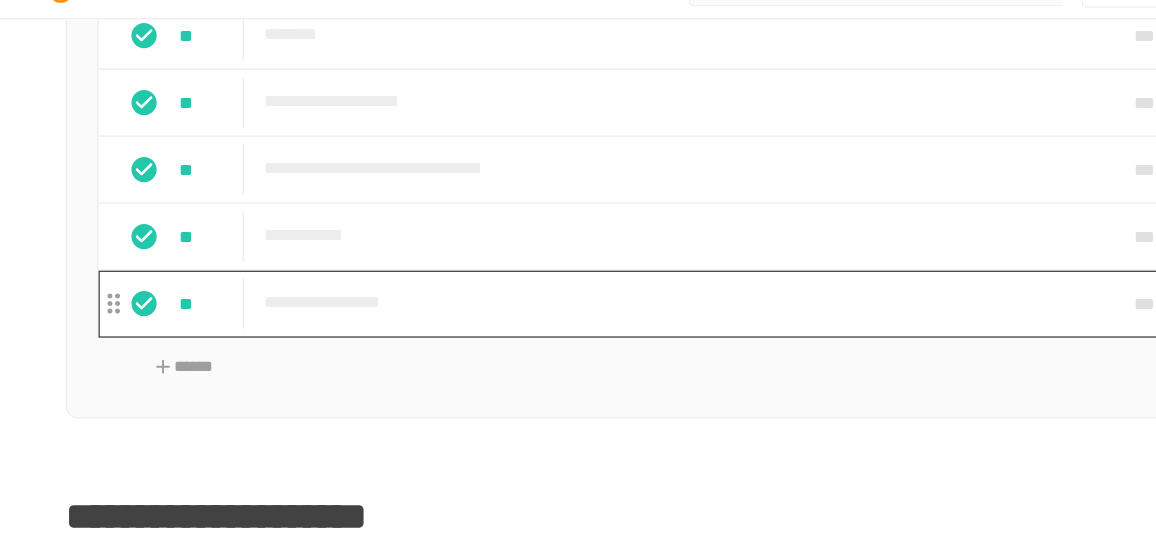 click on "**********" at bounding box center [530, 281] 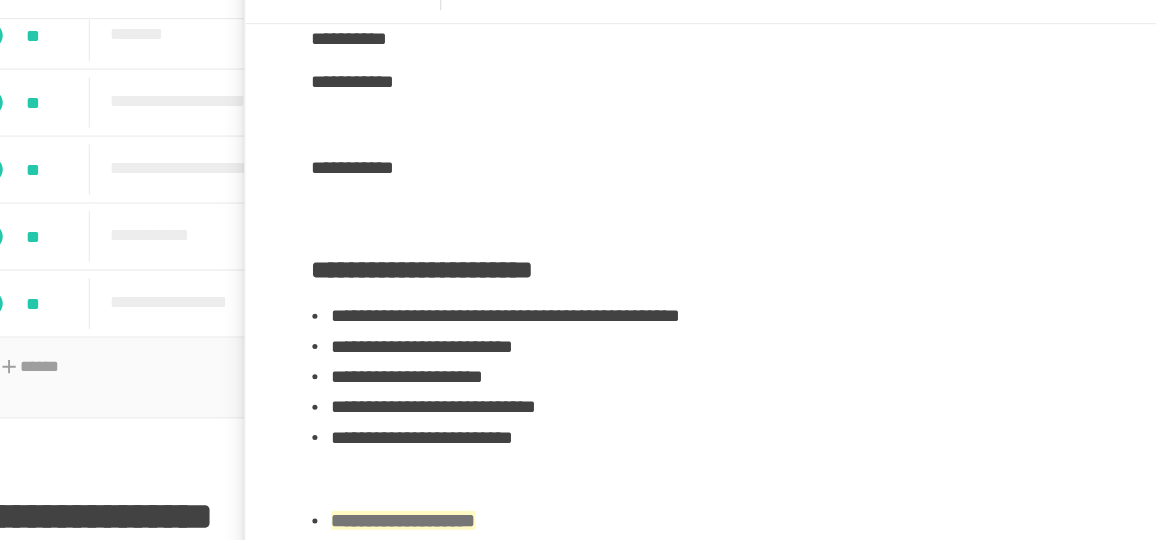 scroll, scrollTop: 1311, scrollLeft: 0, axis: vertical 